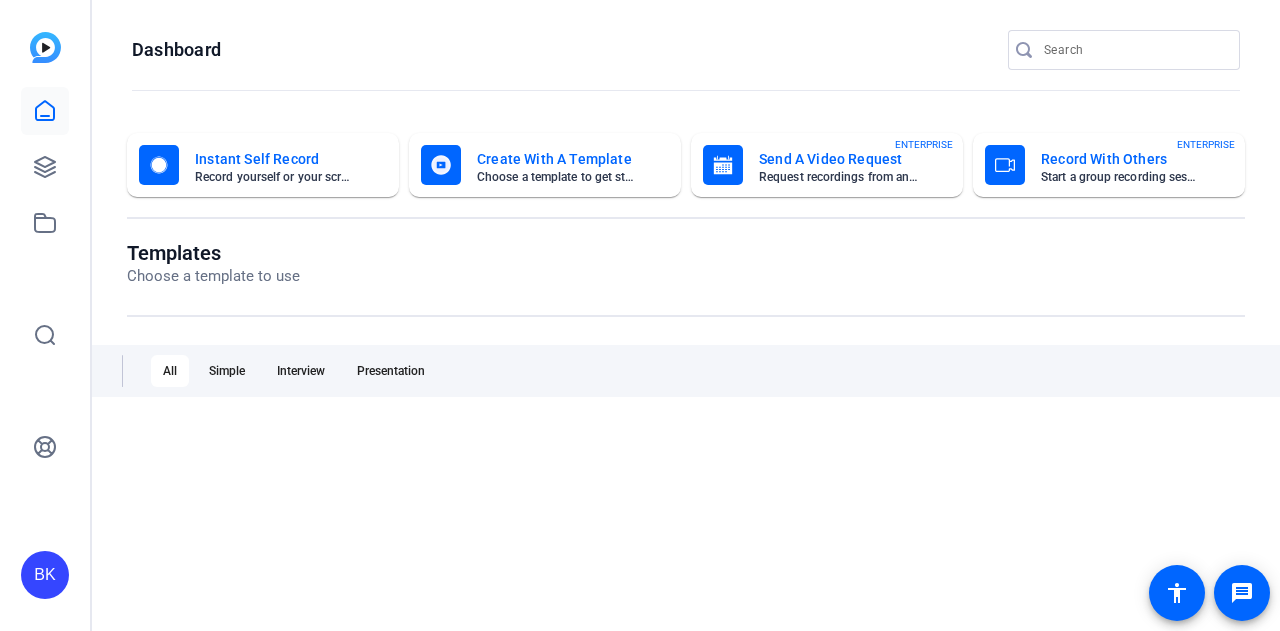 scroll, scrollTop: 0, scrollLeft: 0, axis: both 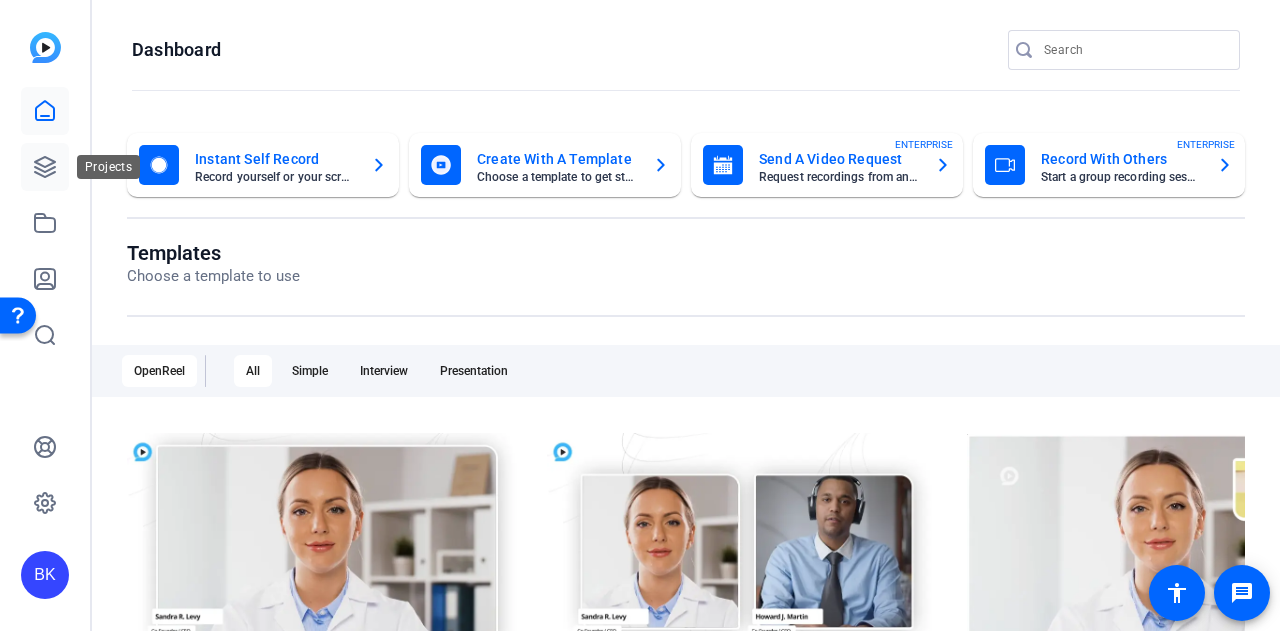 click 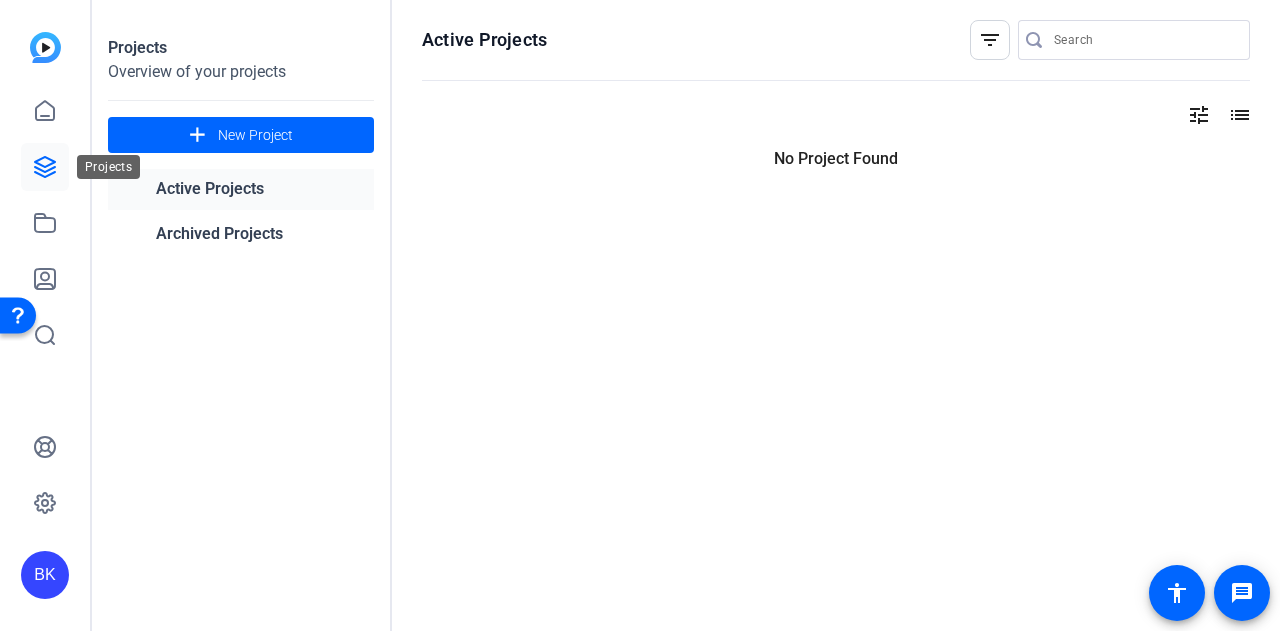 click 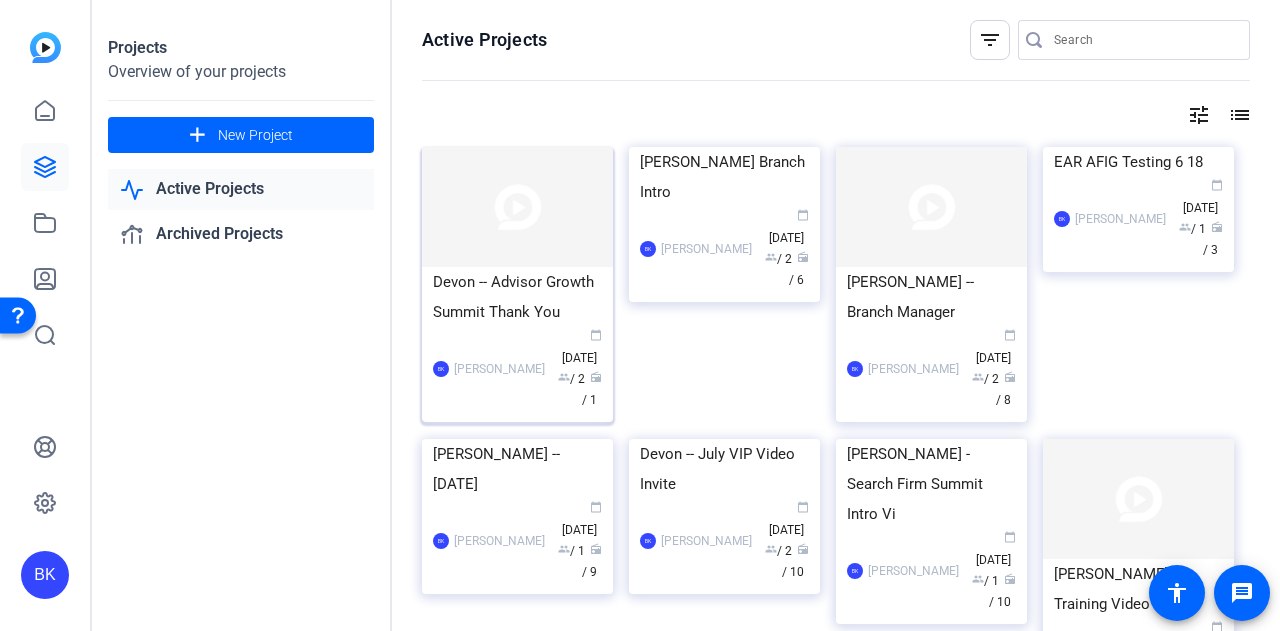 click 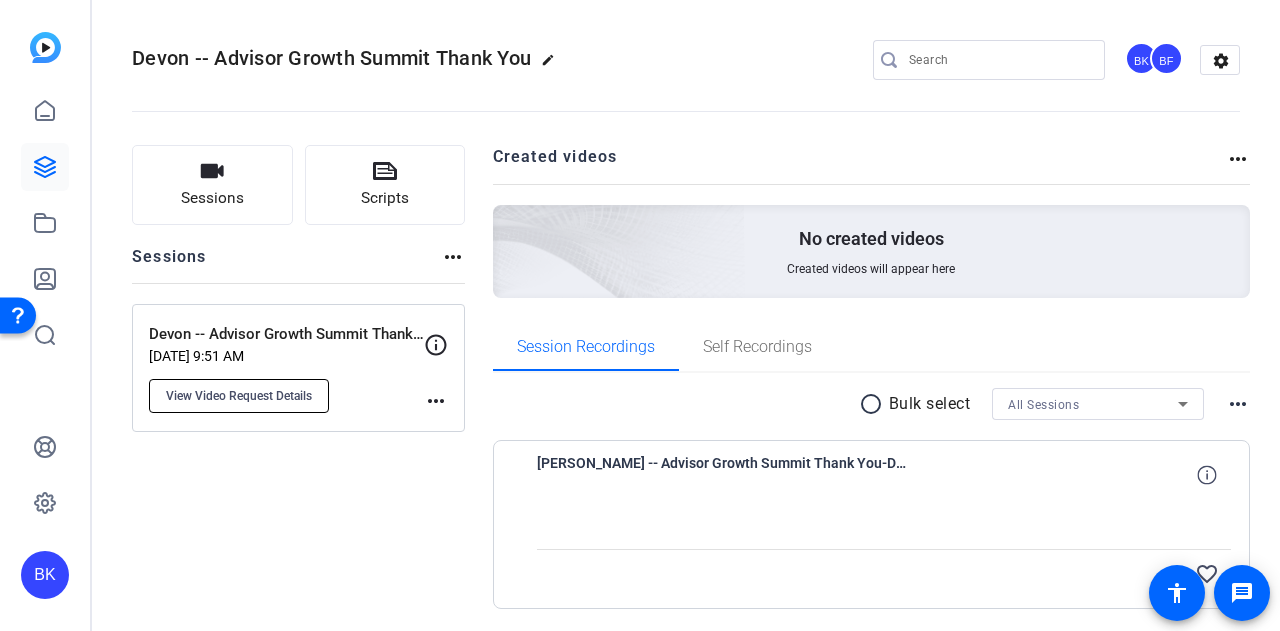 click on "View Video Request Details" 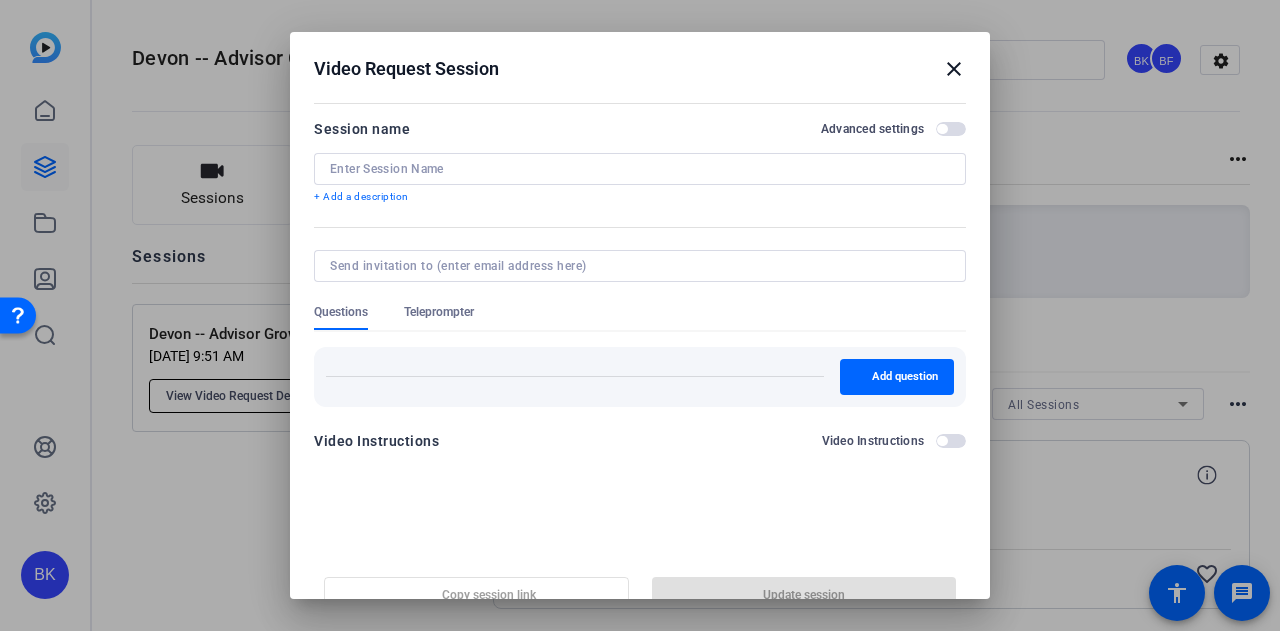 type on "Devon -- Advisor Growth Summit Thank You Video" 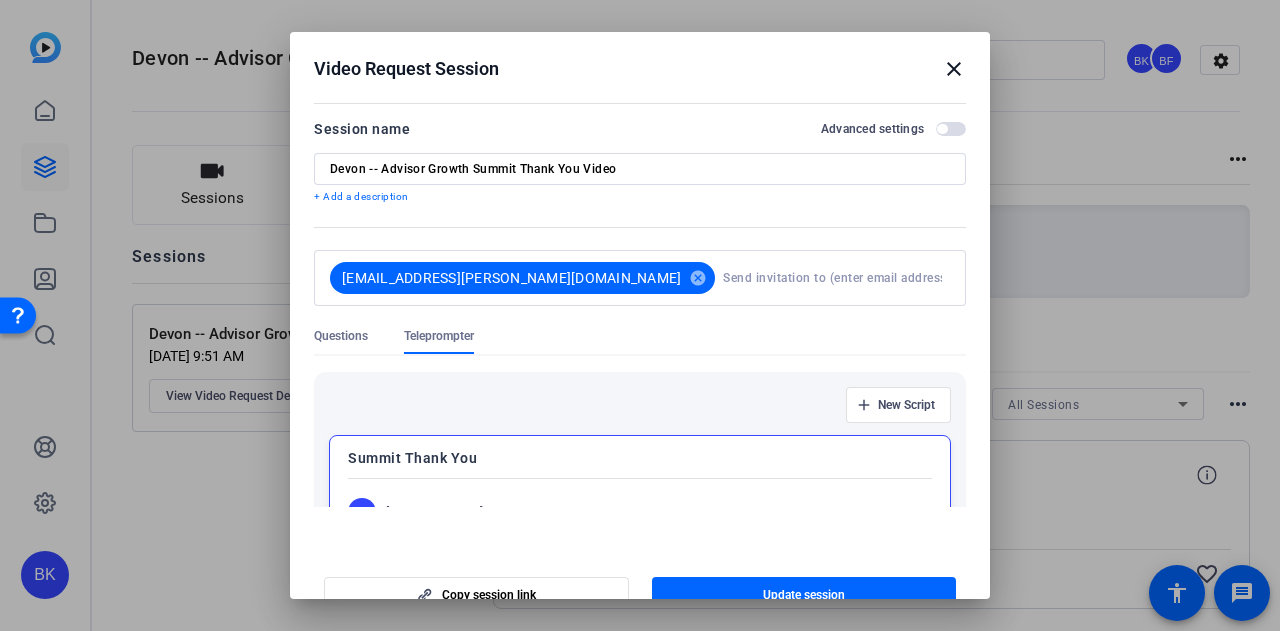 scroll, scrollTop: 151, scrollLeft: 0, axis: vertical 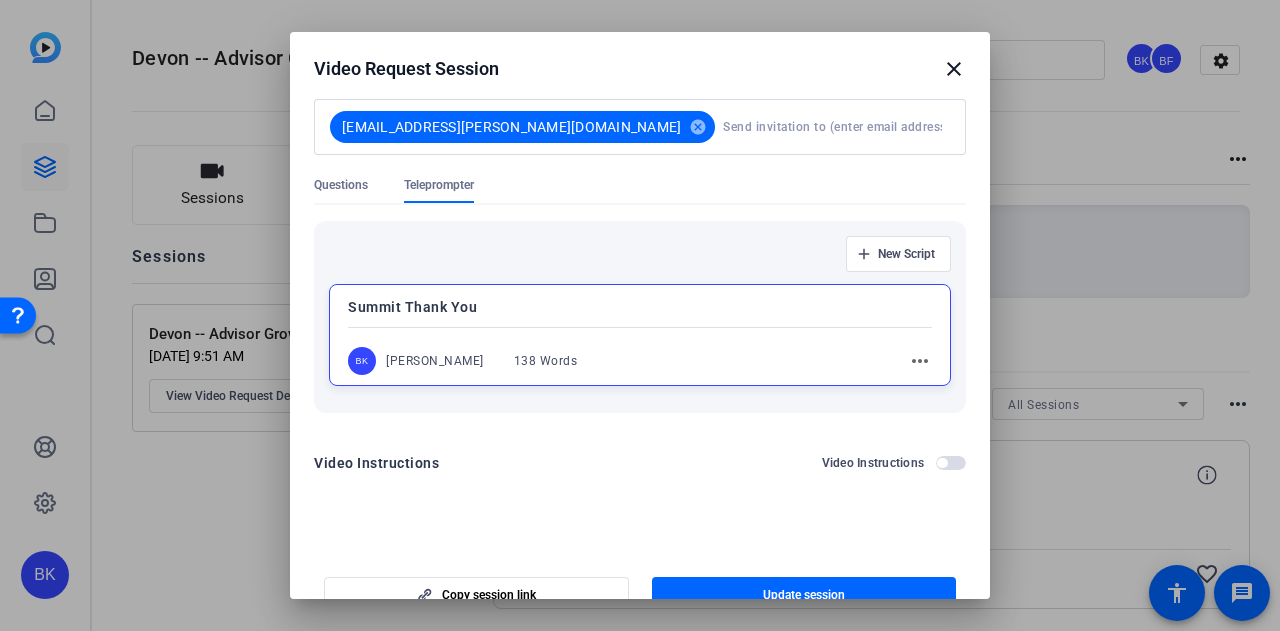 drag, startPoint x: 671, startPoint y: 339, endPoint x: 708, endPoint y: 268, distance: 80.06248 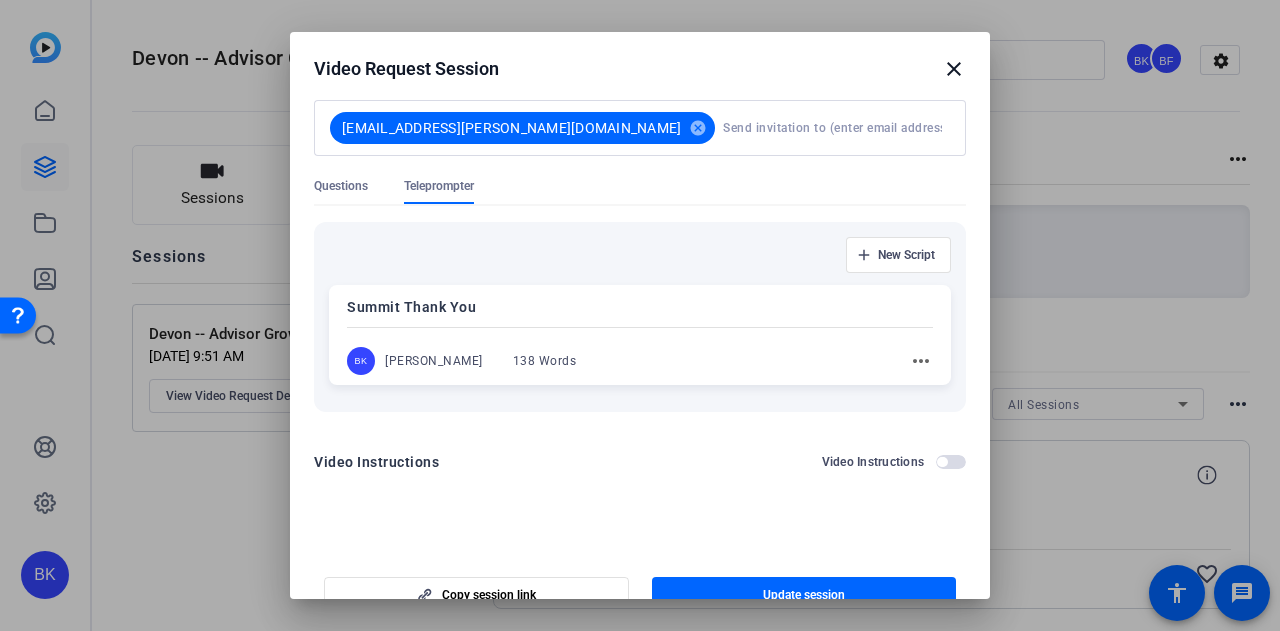 scroll, scrollTop: 31, scrollLeft: 0, axis: vertical 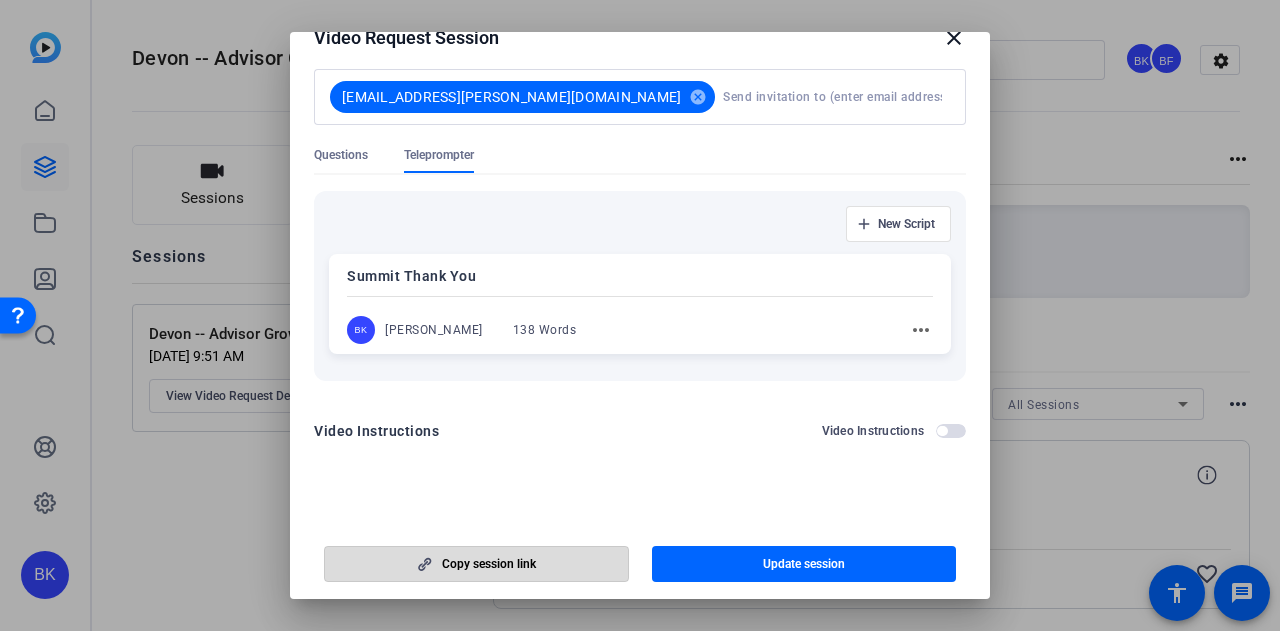 click on "Copy session link" at bounding box center (489, 564) 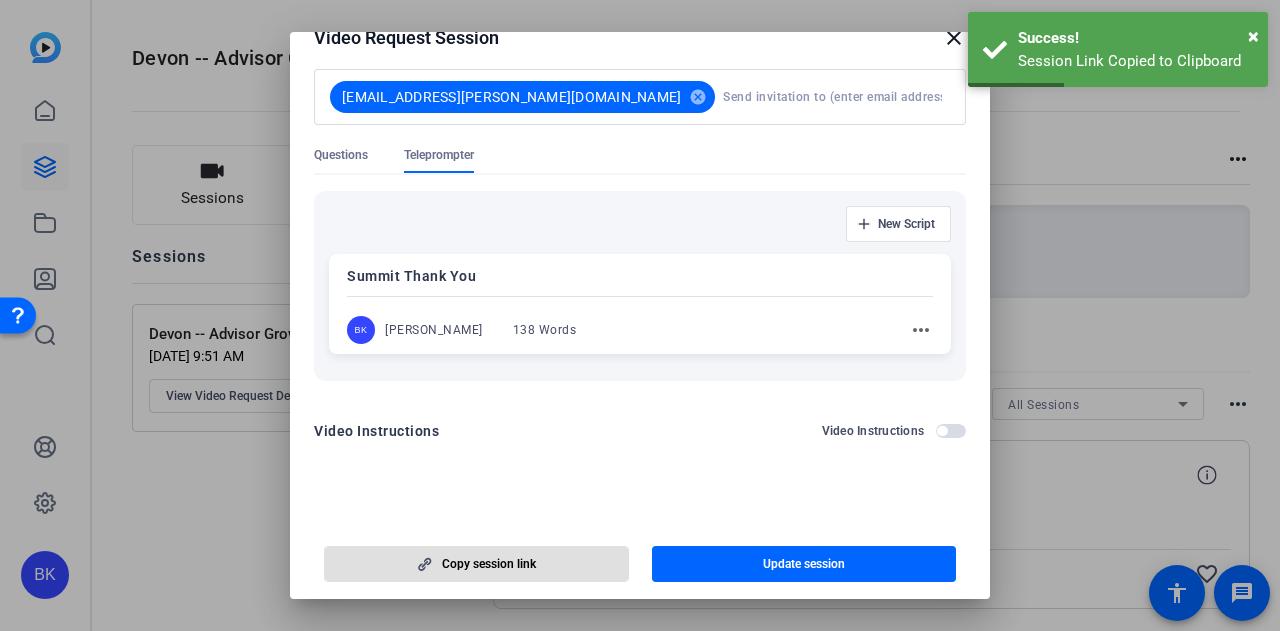 click at bounding box center [640, 315] 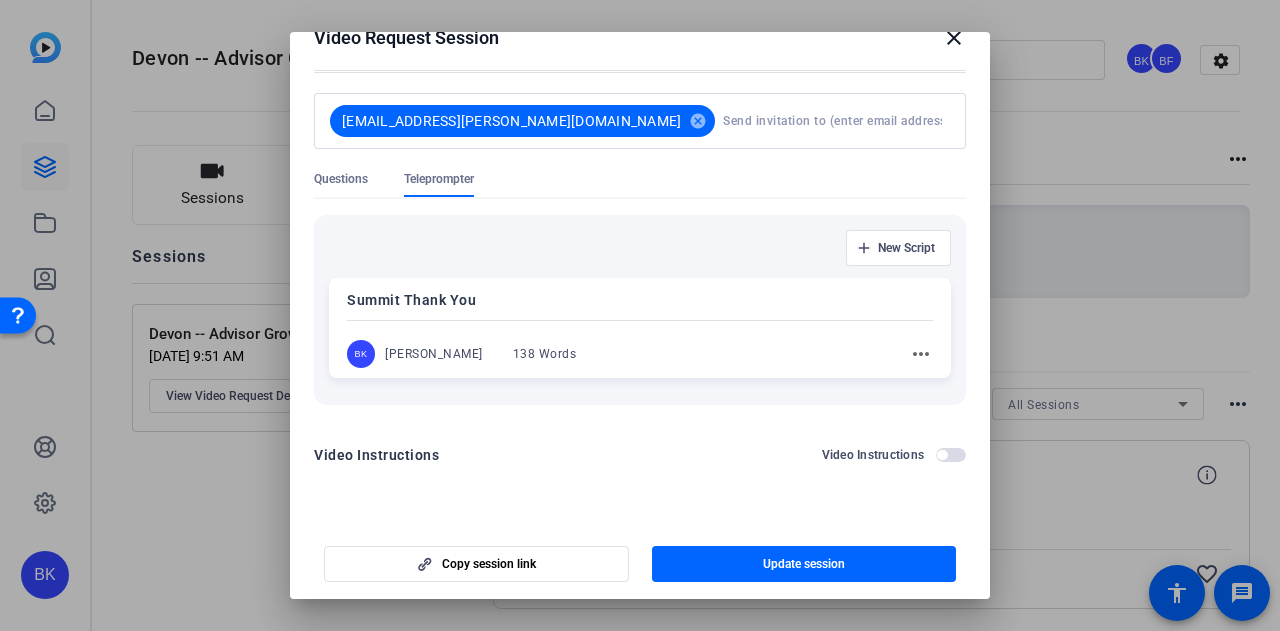 click on "close" at bounding box center [954, 38] 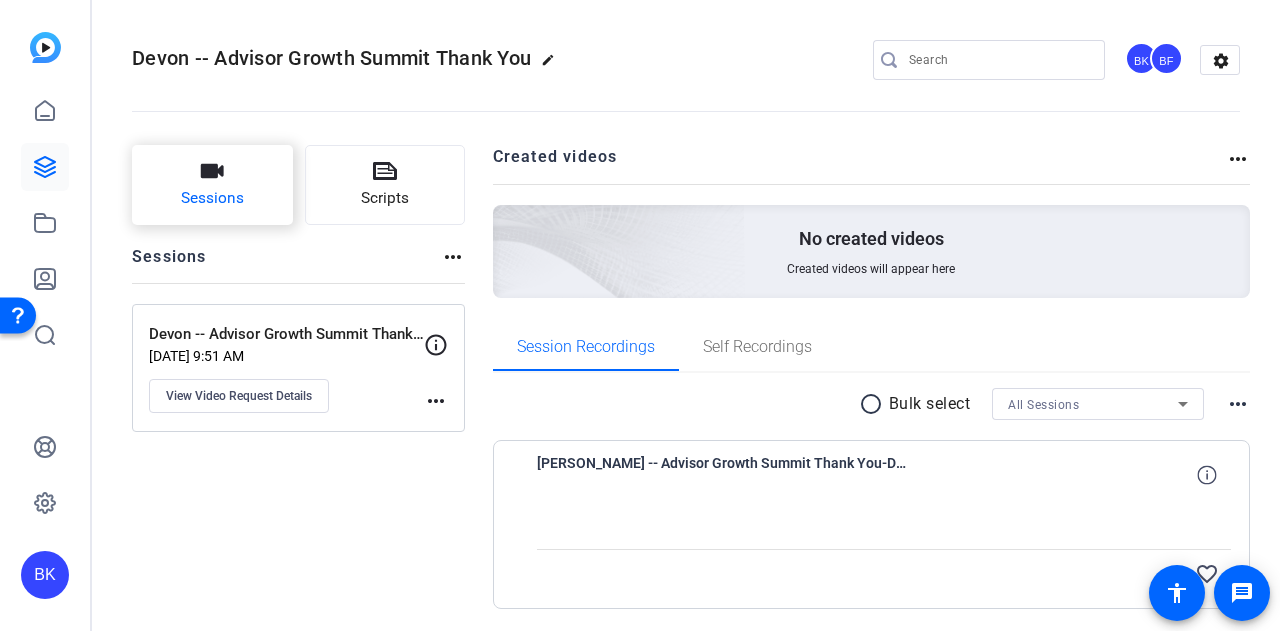 click on "Sessions" 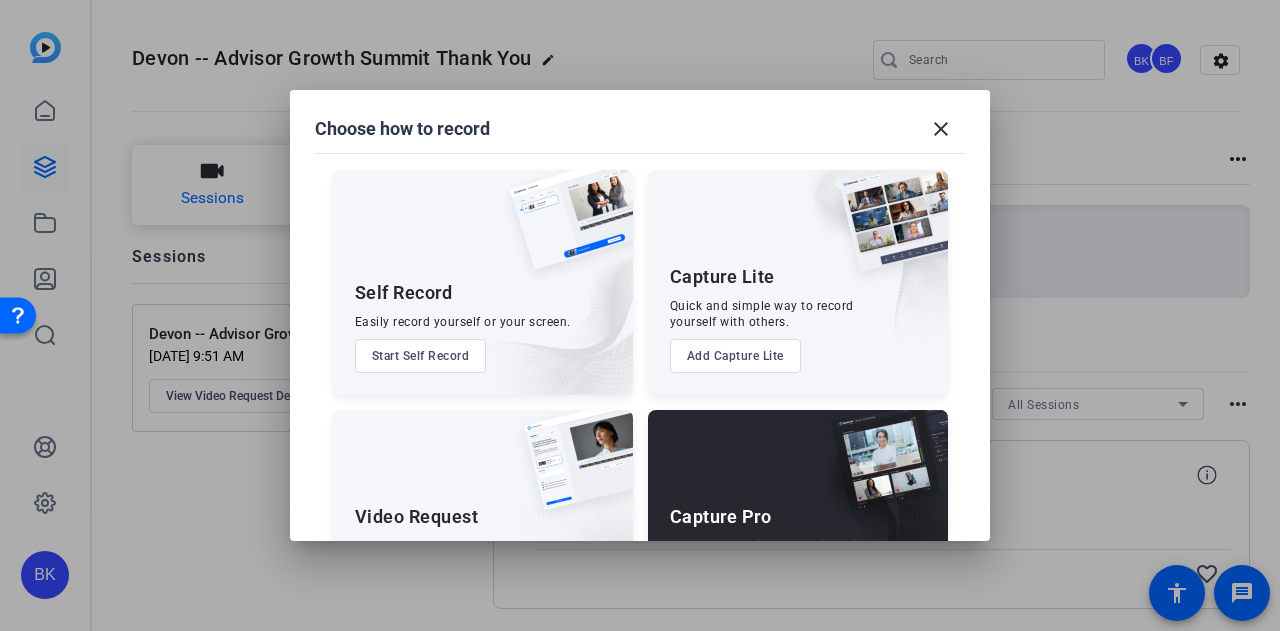 click at bounding box center (640, 315) 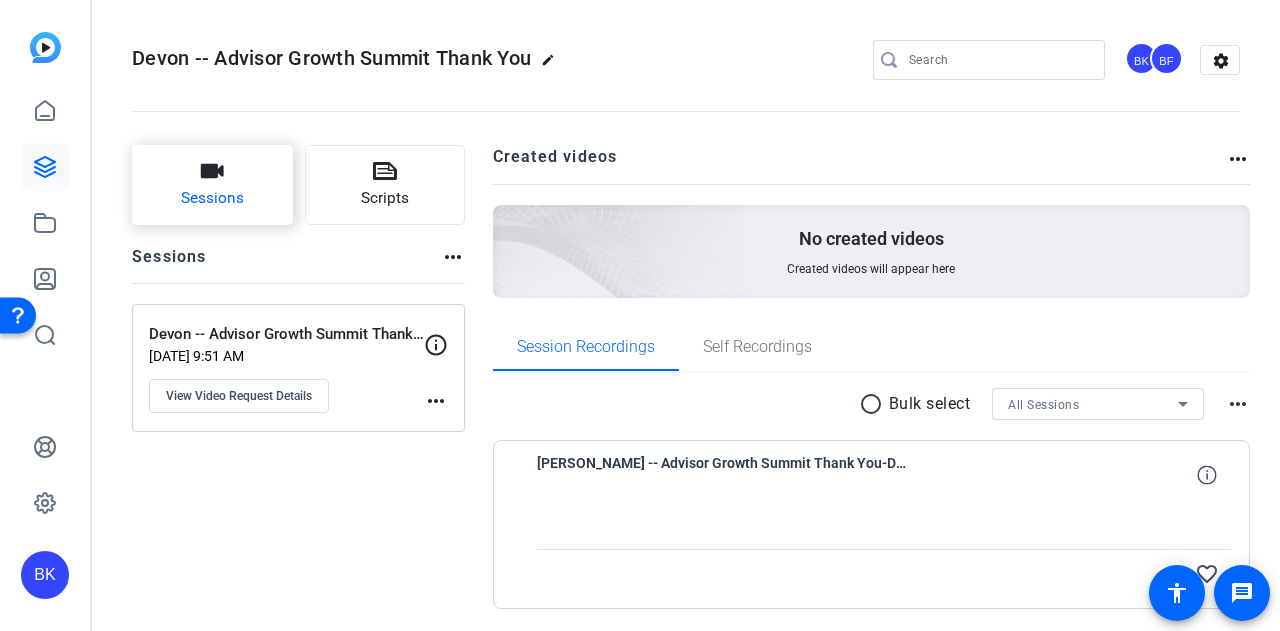 click on "Sessions" 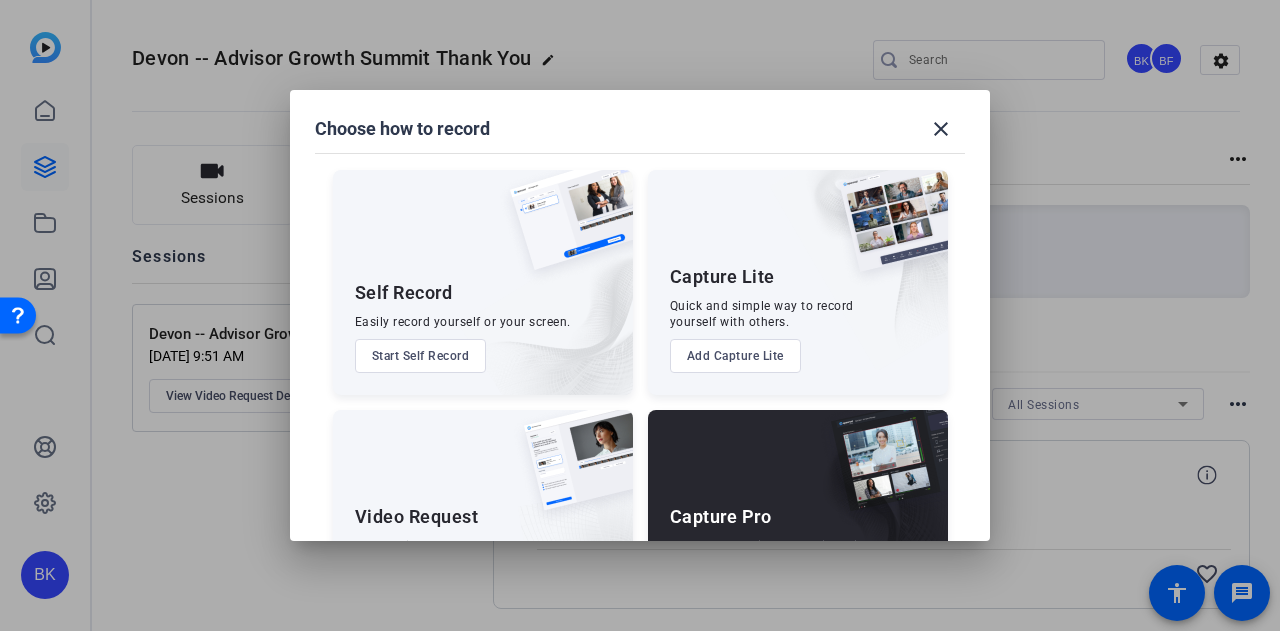 click on "Start Self Record" at bounding box center [421, 356] 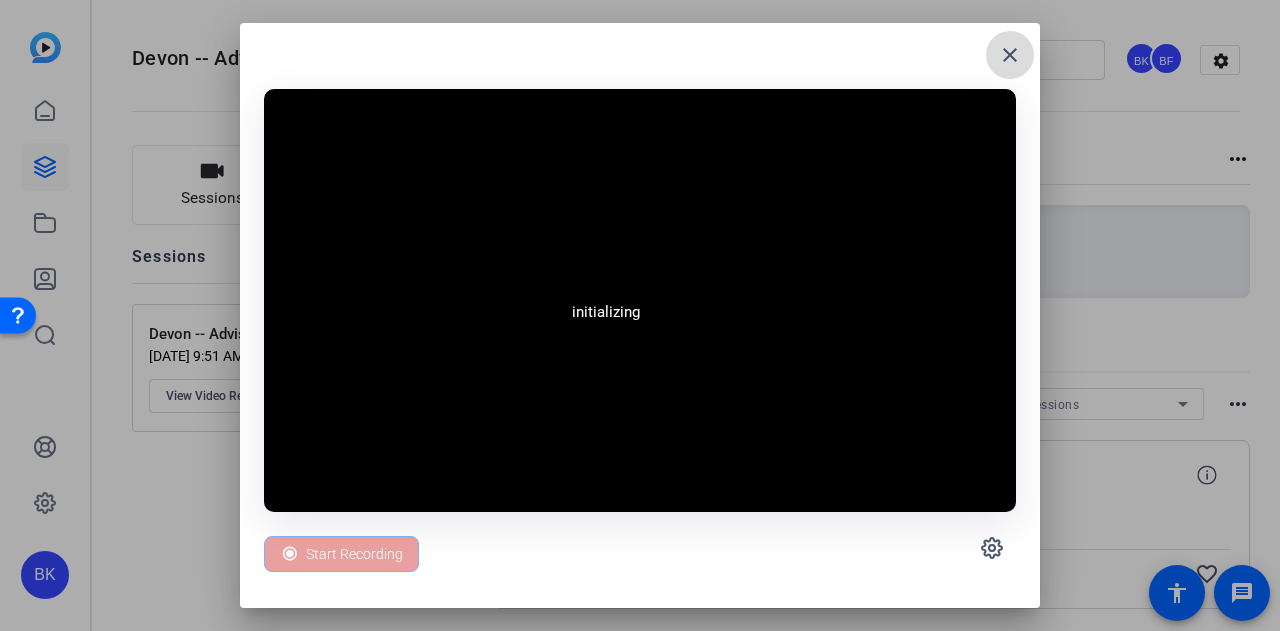 click at bounding box center [1010, 55] 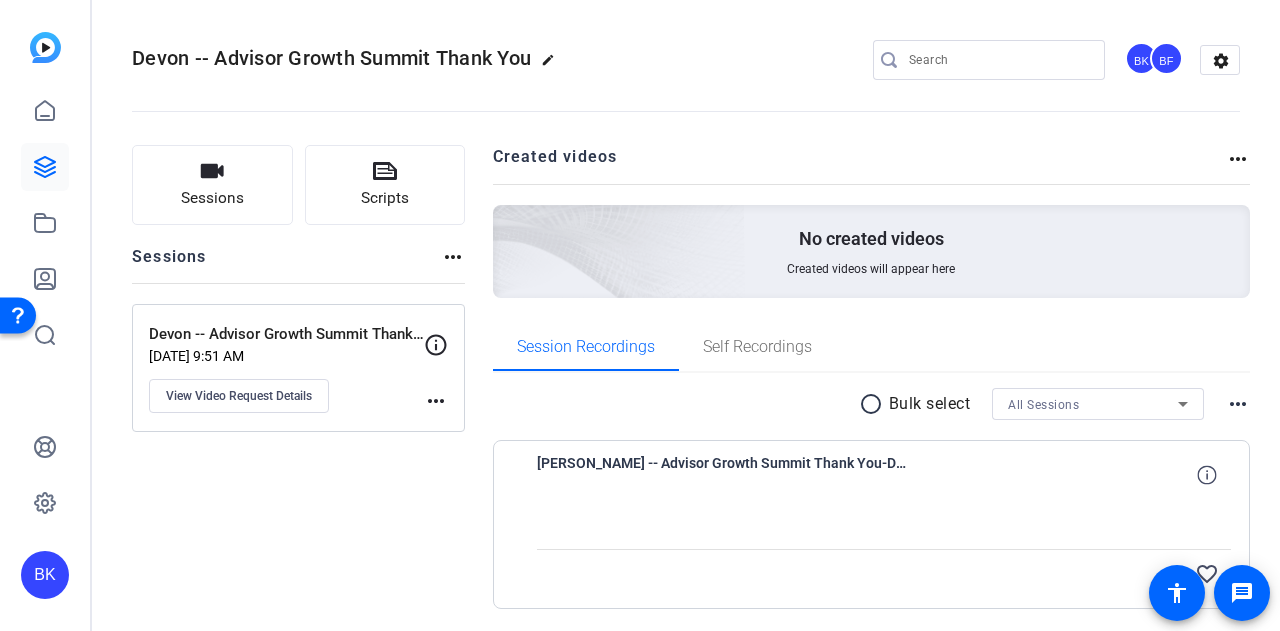 drag, startPoint x: 1032, startPoint y: 276, endPoint x: 690, endPoint y: 678, distance: 527.7954 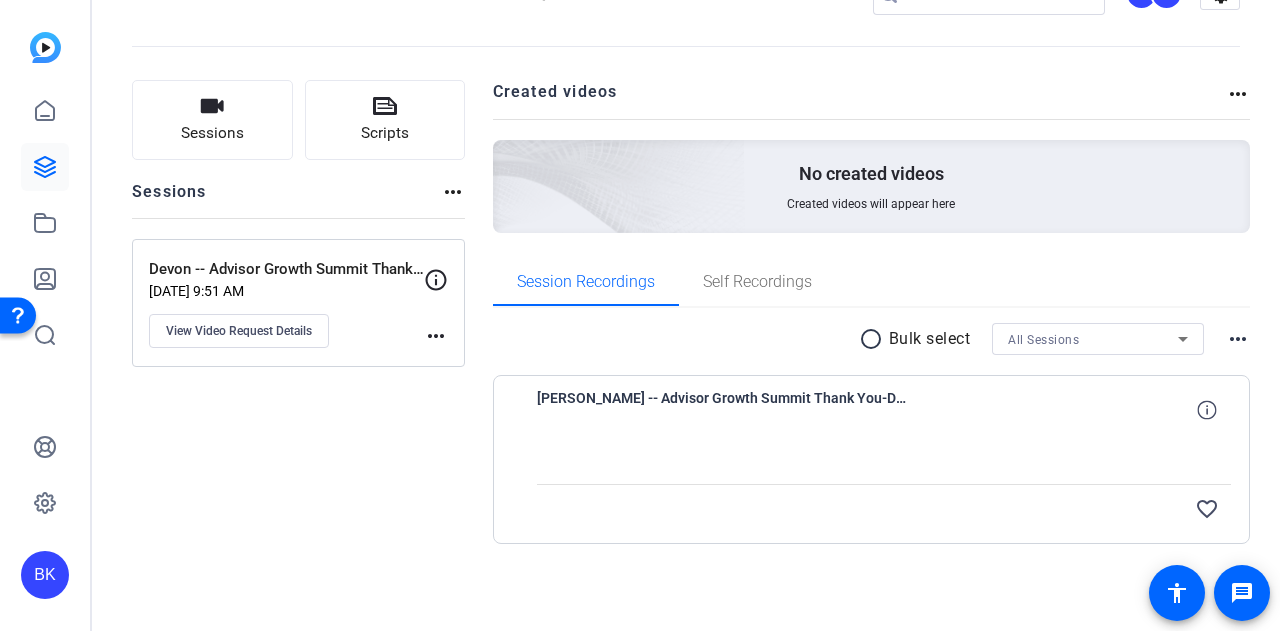 click on "Sessions
Scripts  Sessions more_horiz  Devon -- Advisor Growth Summit Thank You Video   Jul 16, 2025 @ 9:51 AM  View Video Request Details
more_horiz Created videos more_horiz No created videos Created videos will appear here Session Recordings Self Recordings radio_button_unchecked Bulk select All Sessions more_horiz  Bill -Devon -- Advisor Growth Summit Thank You-Devon -- Advisor Growth Summit Thank You Video-1752854753769-webcam
favorite_border" 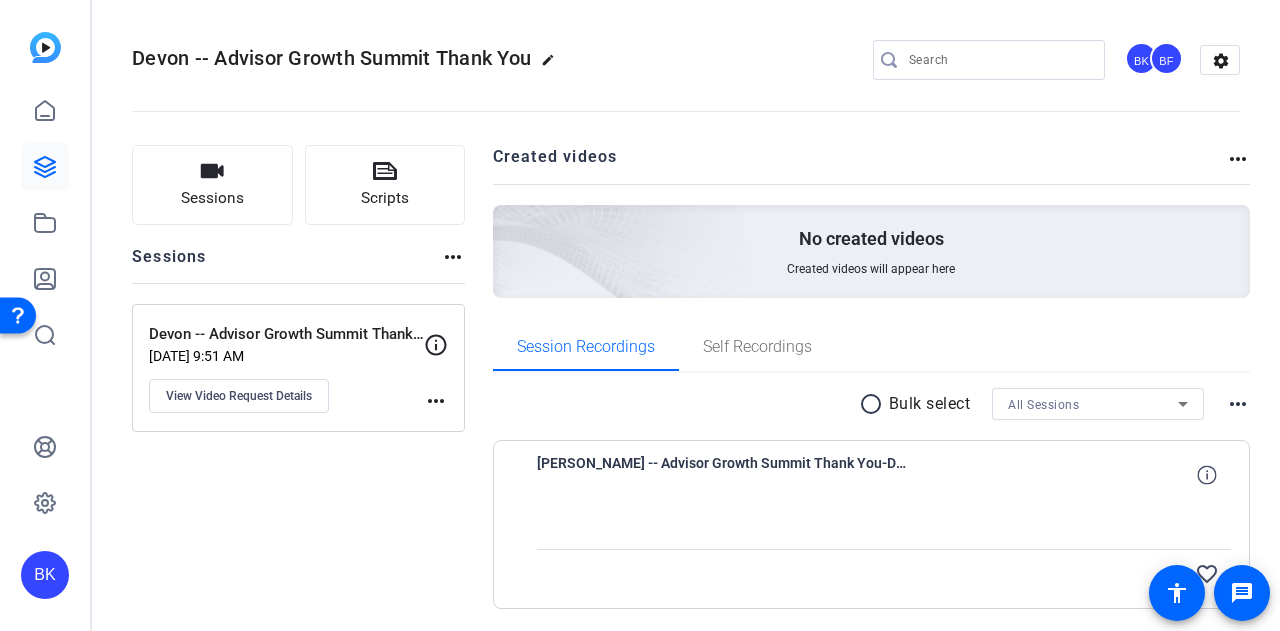 click on "Sessions
Scripts  Sessions more_horiz  Devon -- Advisor Growth Summit Thank You Video   Jul 16, 2025 @ 9:51 AM  View Video Request Details
more_horiz Created videos more_horiz No created videos Created videos will appear here Session Recordings Self Recordings radio_button_unchecked Bulk select All Sessions more_horiz  Bill -Devon -- Advisor Growth Summit Thank You-Devon -- Advisor Growth Summit Thank You Video-1752854753769-webcam
favorite_border" 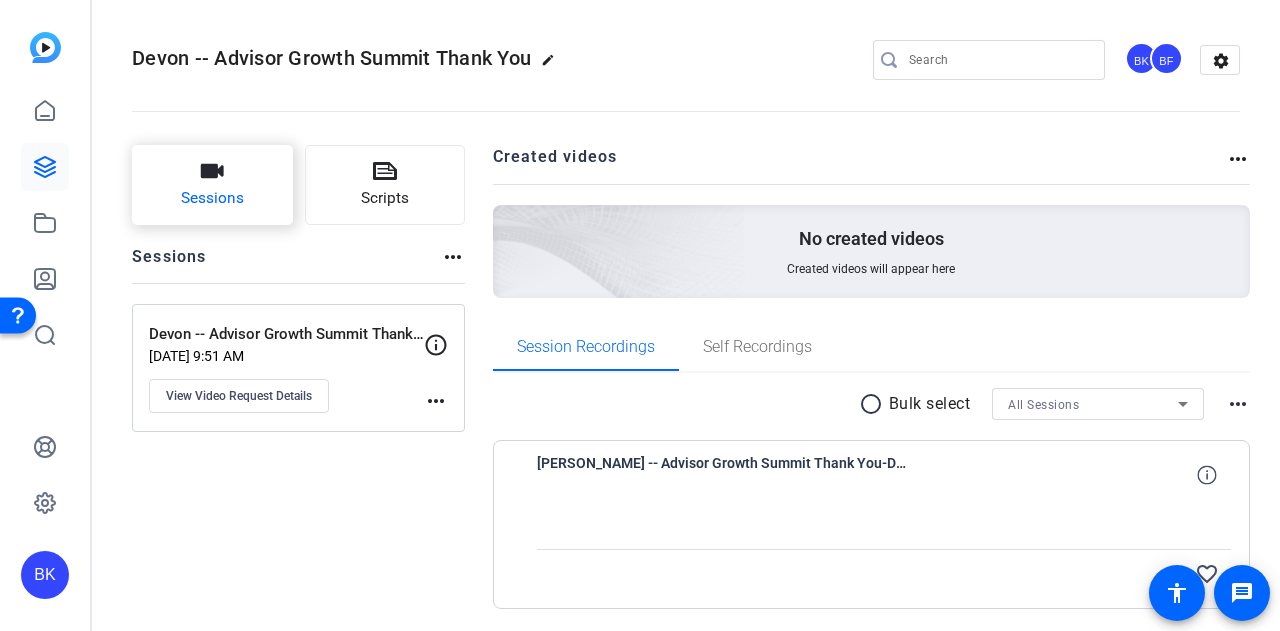 click 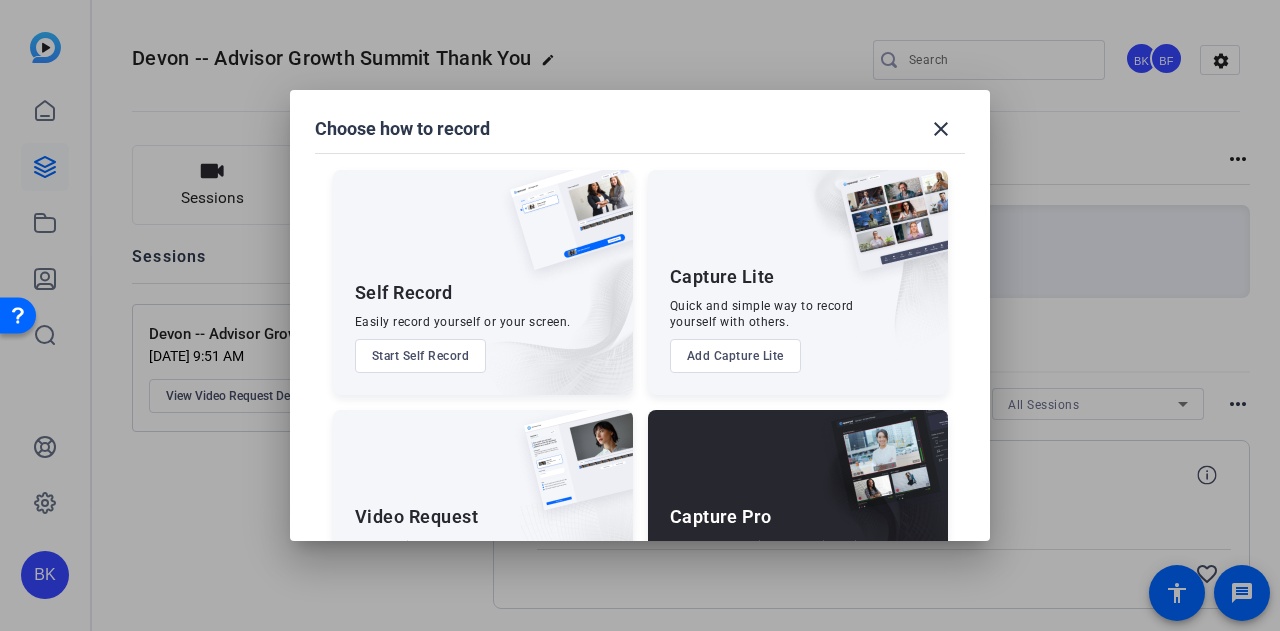 click on "Add Capture Lite" at bounding box center (735, 356) 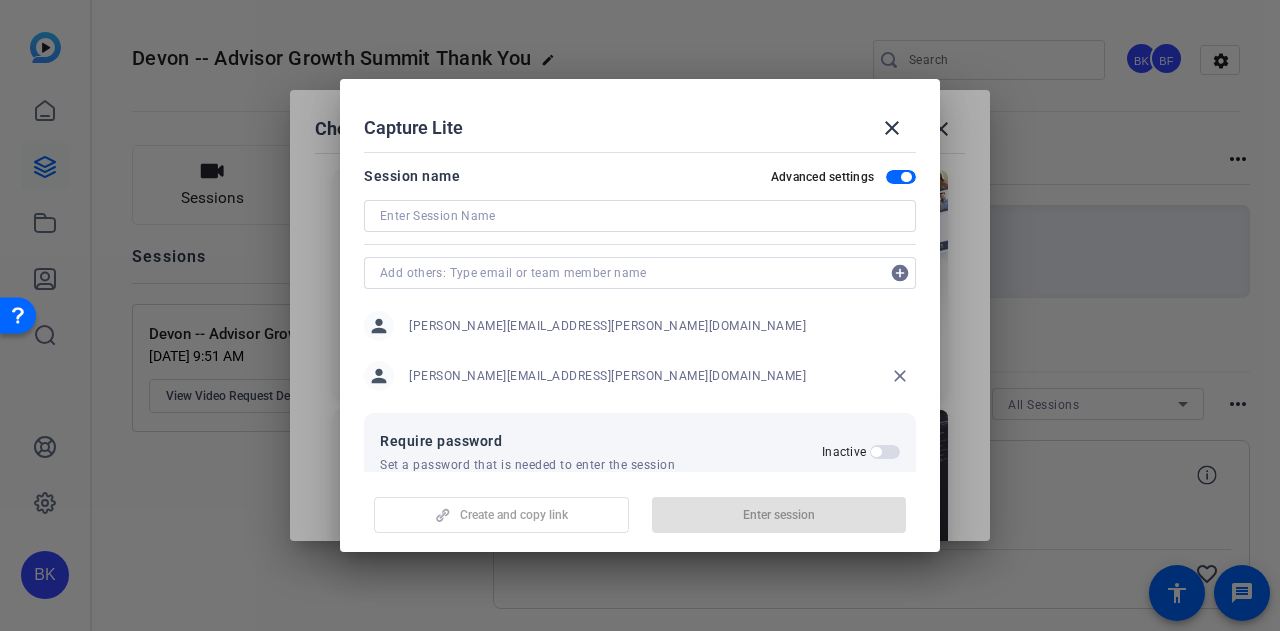 click on "Session name Advanced settings" at bounding box center [640, 176] 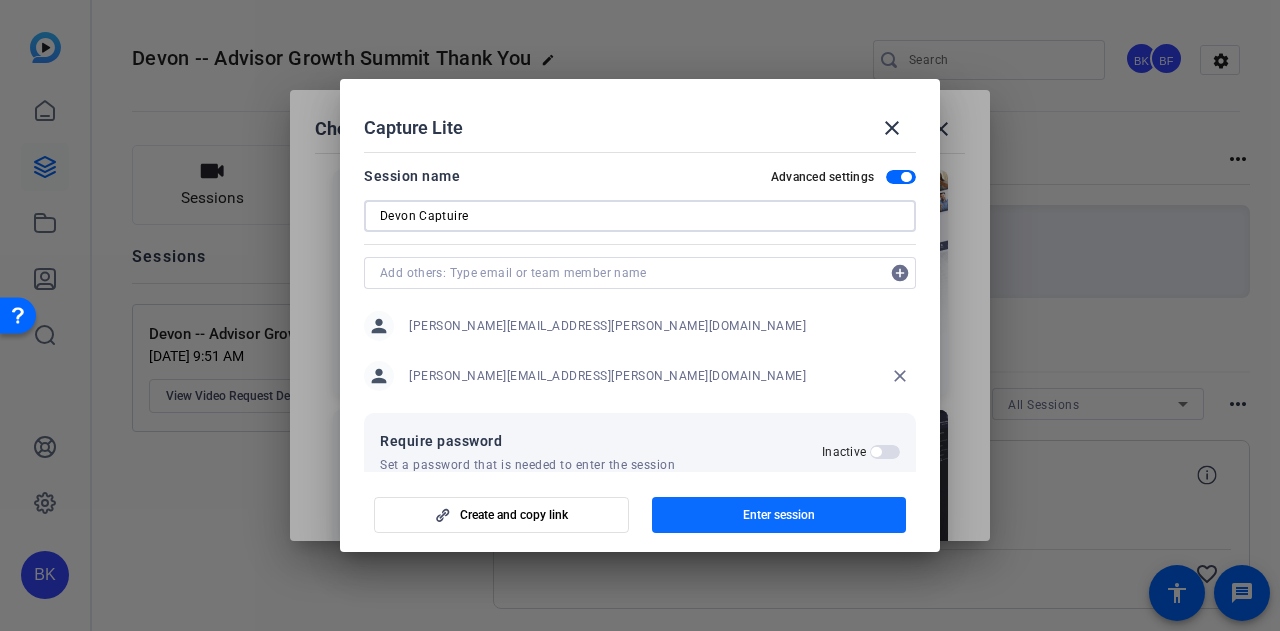type on "Devon Captuire" 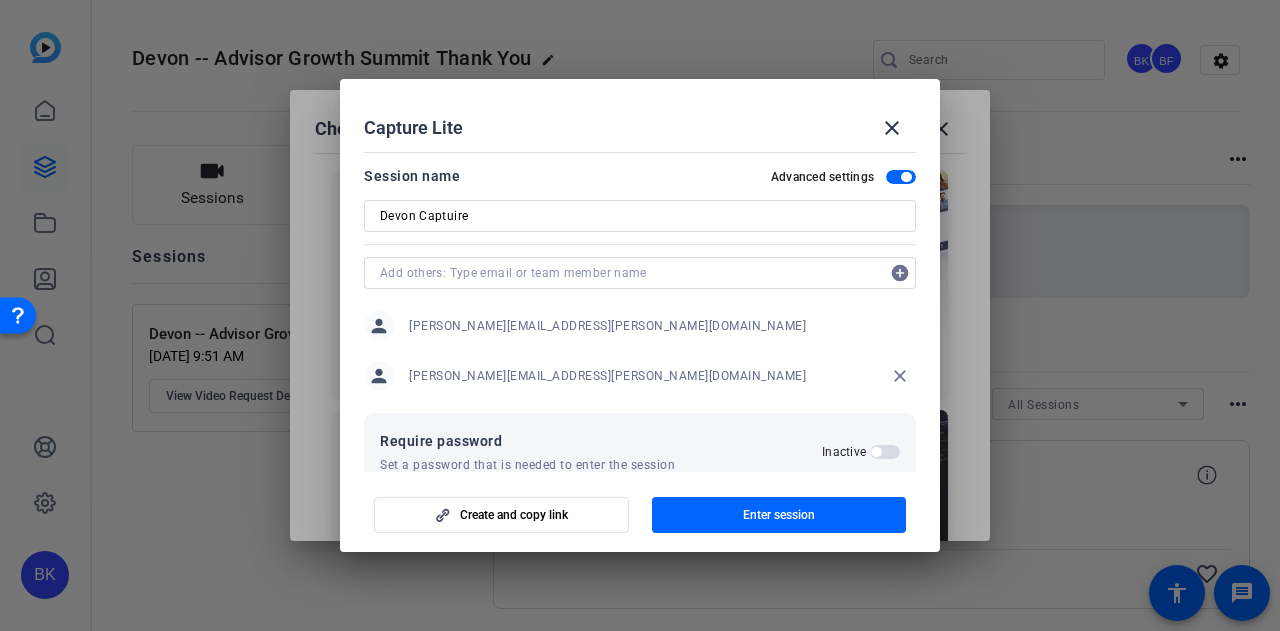 drag, startPoint x: 708, startPoint y: 514, endPoint x: 626, endPoint y: 390, distance: 148.66069 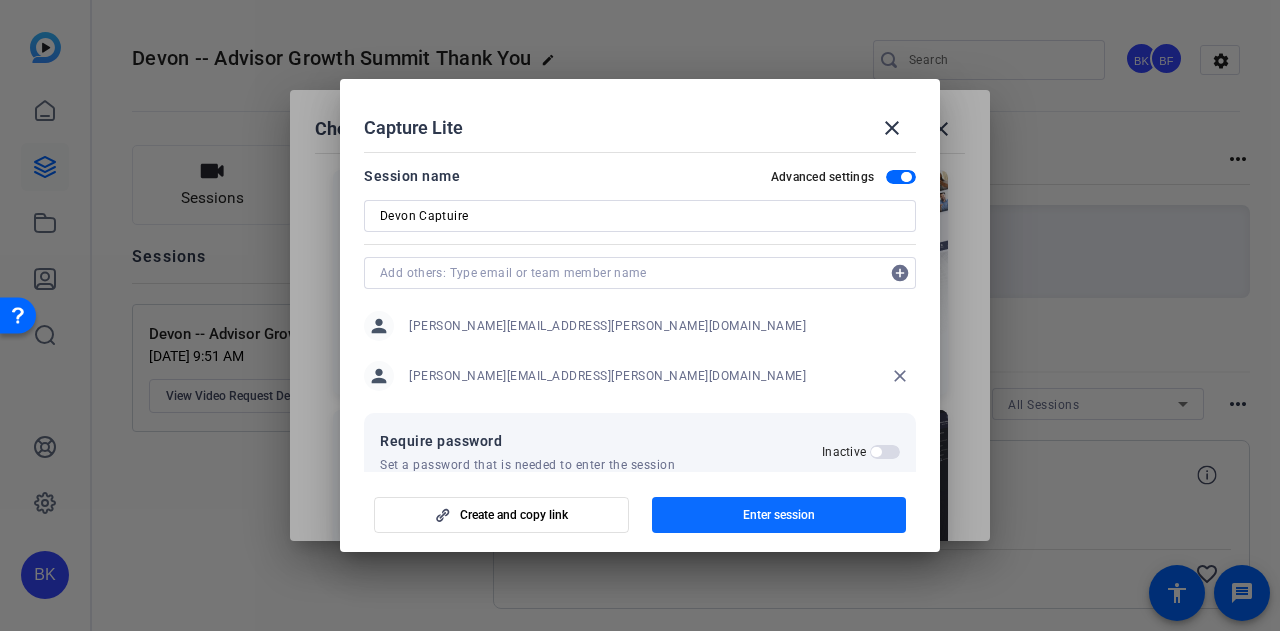 click 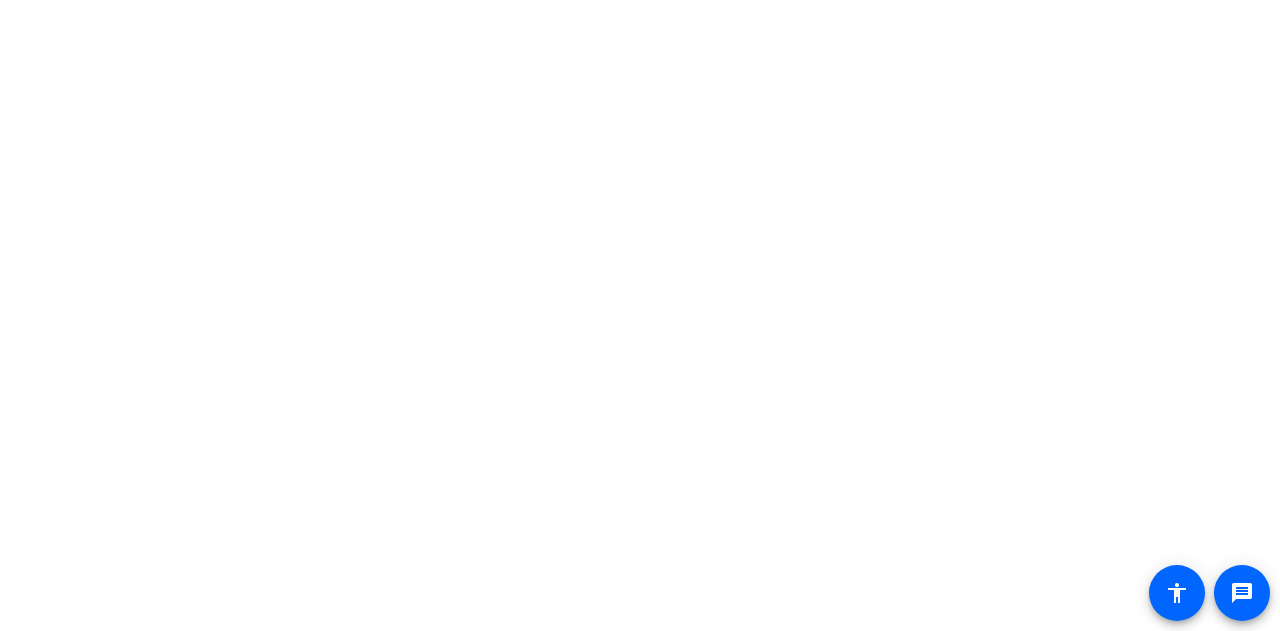 scroll, scrollTop: 0, scrollLeft: 0, axis: both 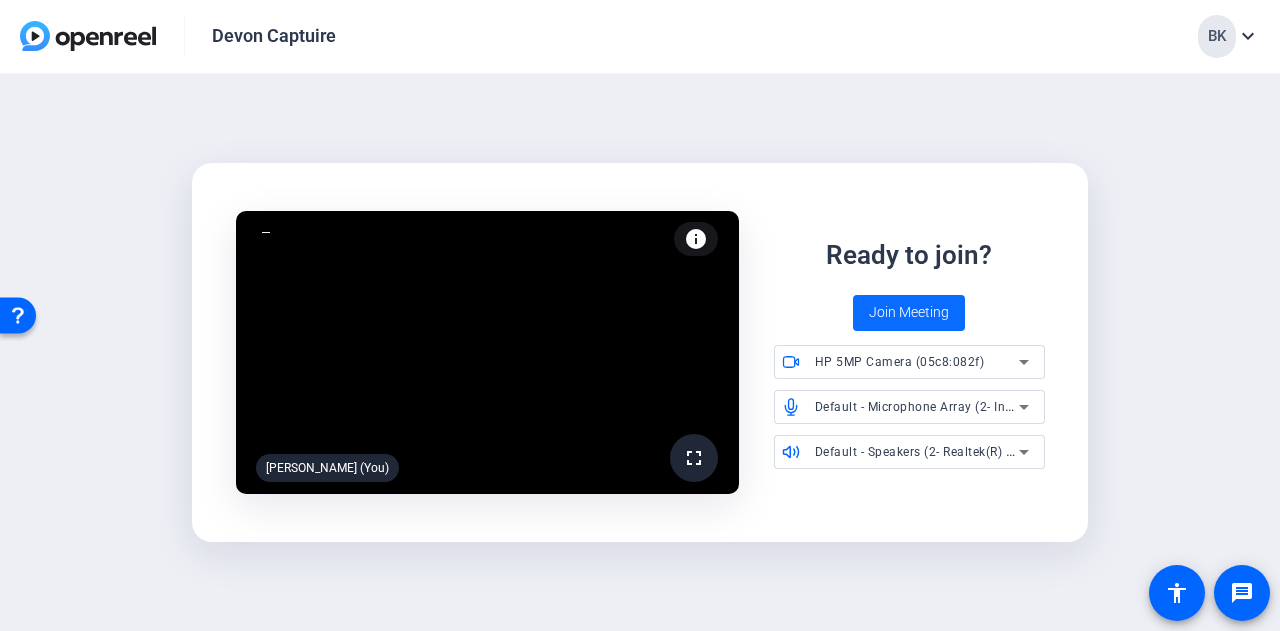 click on "Join Meeting" 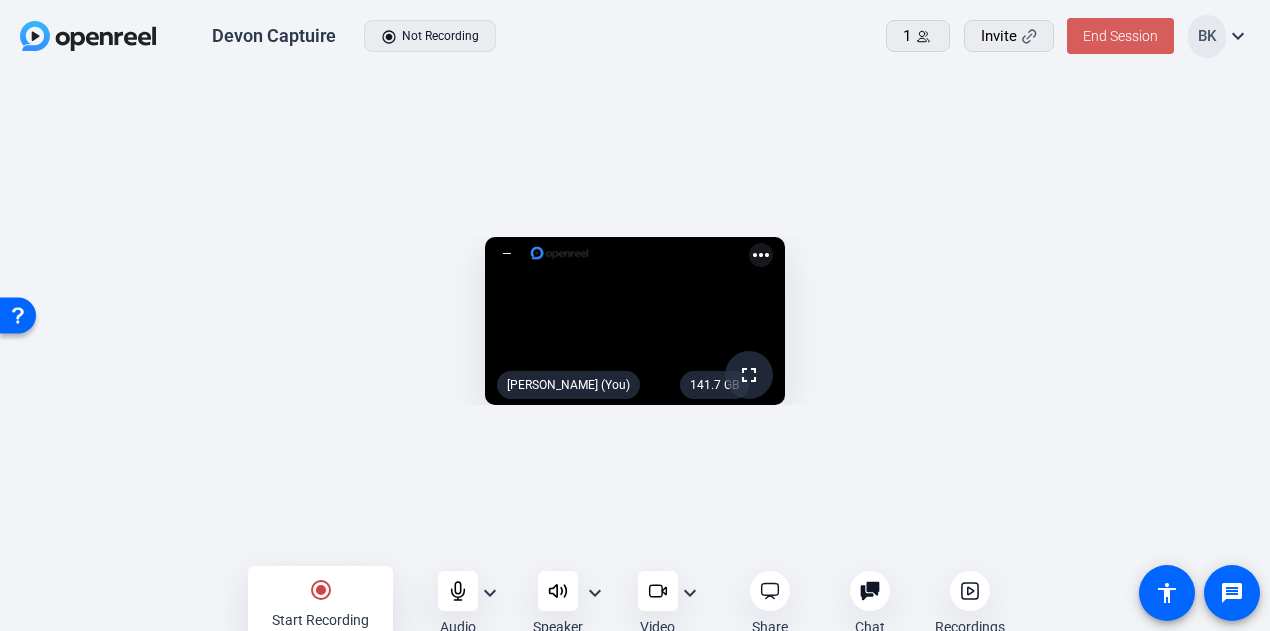 click on "End Session" 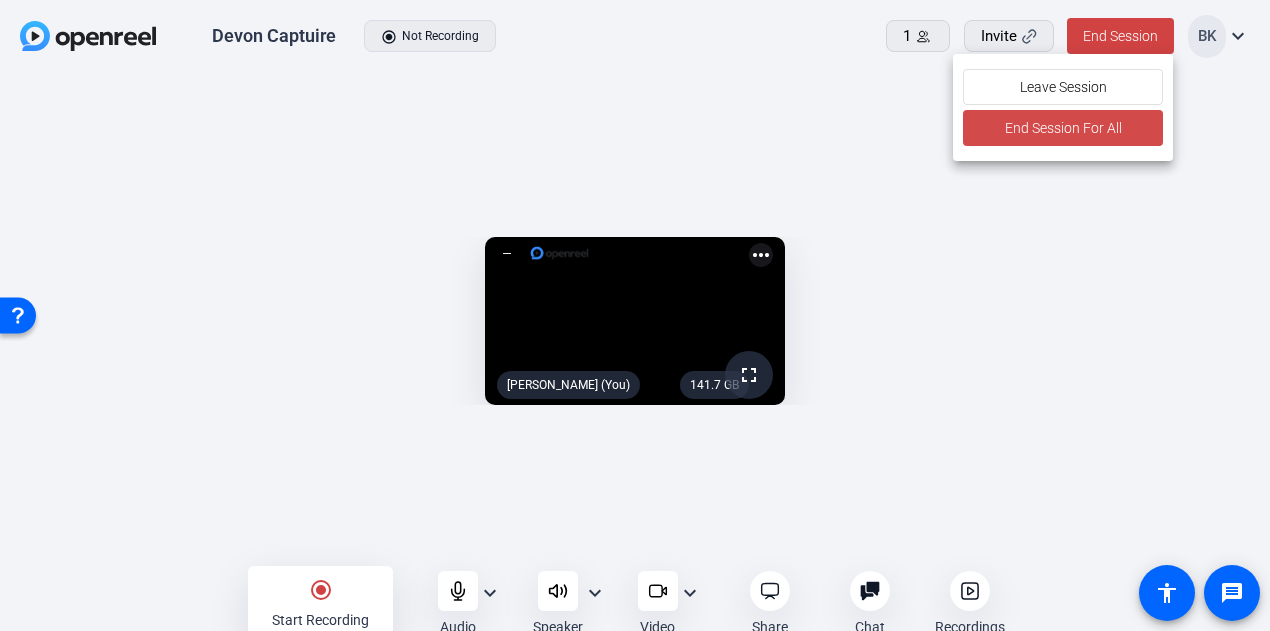 click on "End Session For All" at bounding box center (1063, 128) 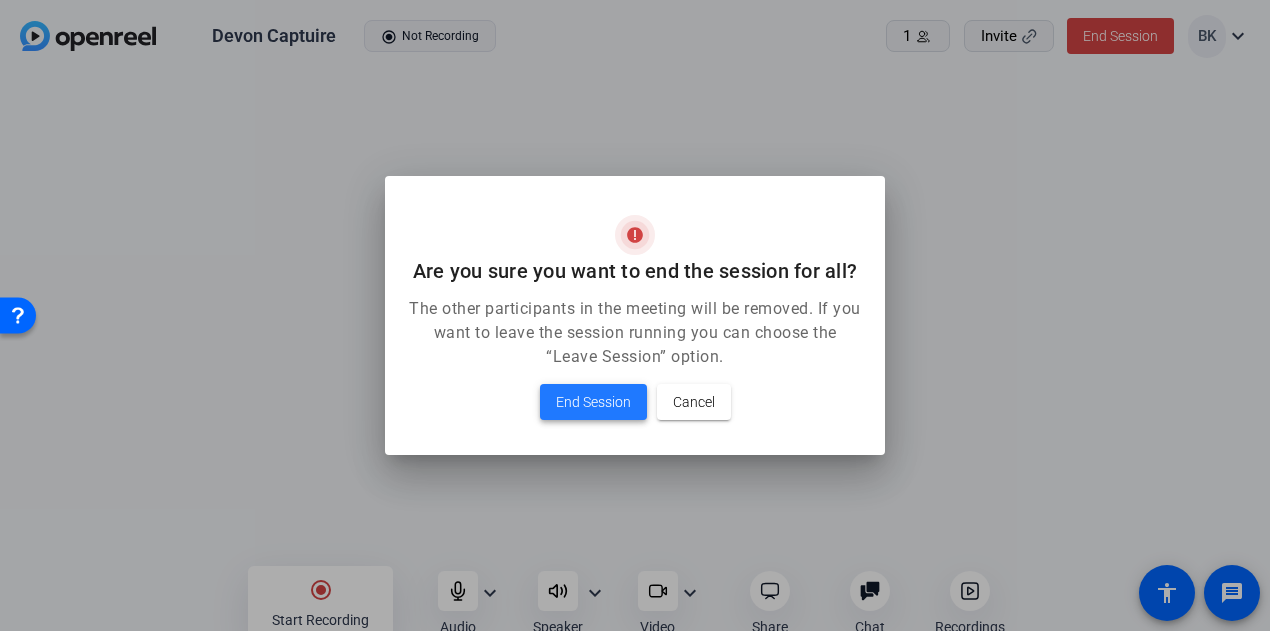 click on "End Session" at bounding box center [593, 402] 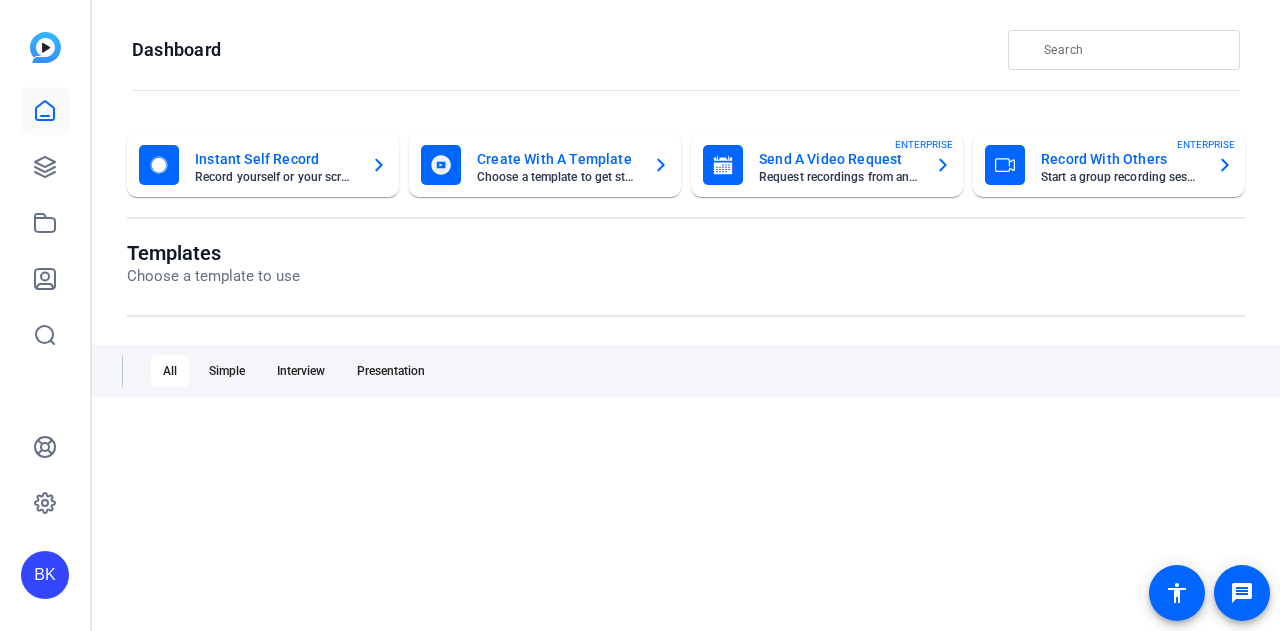 scroll, scrollTop: 0, scrollLeft: 0, axis: both 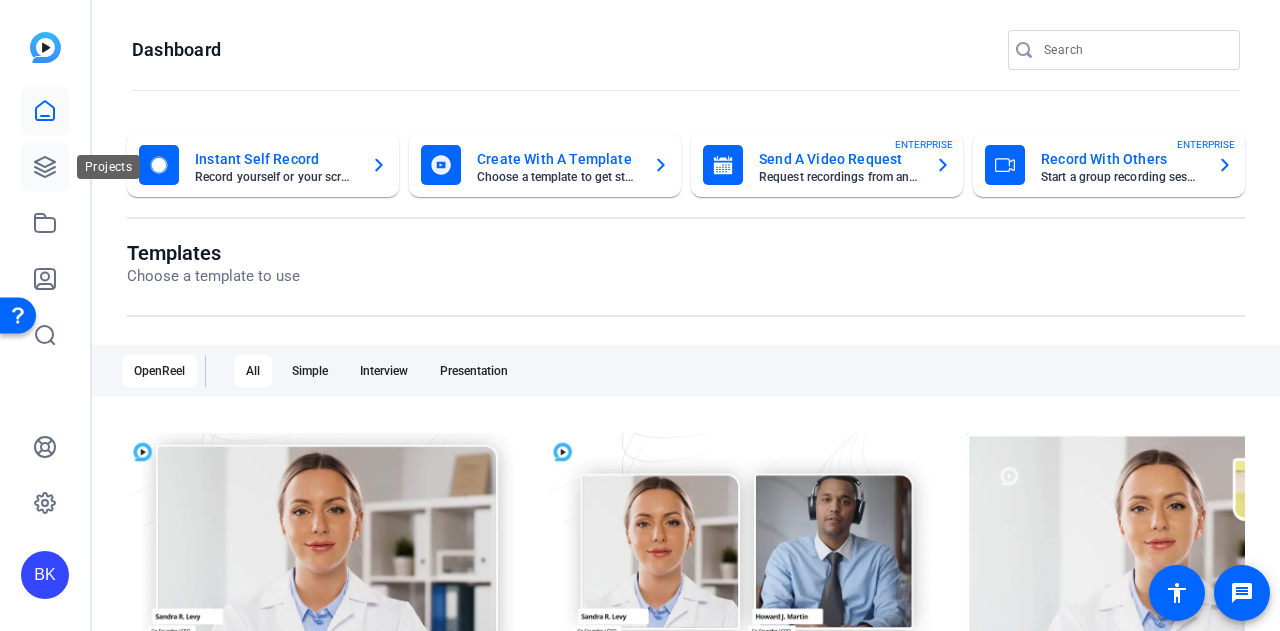 click 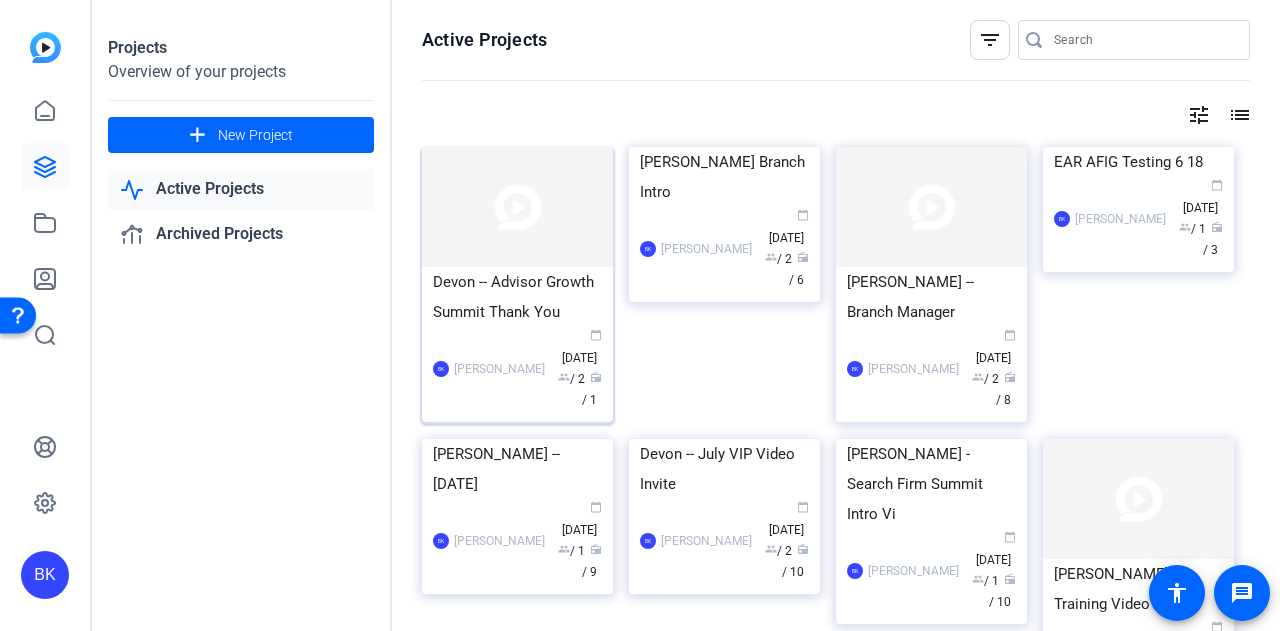 click 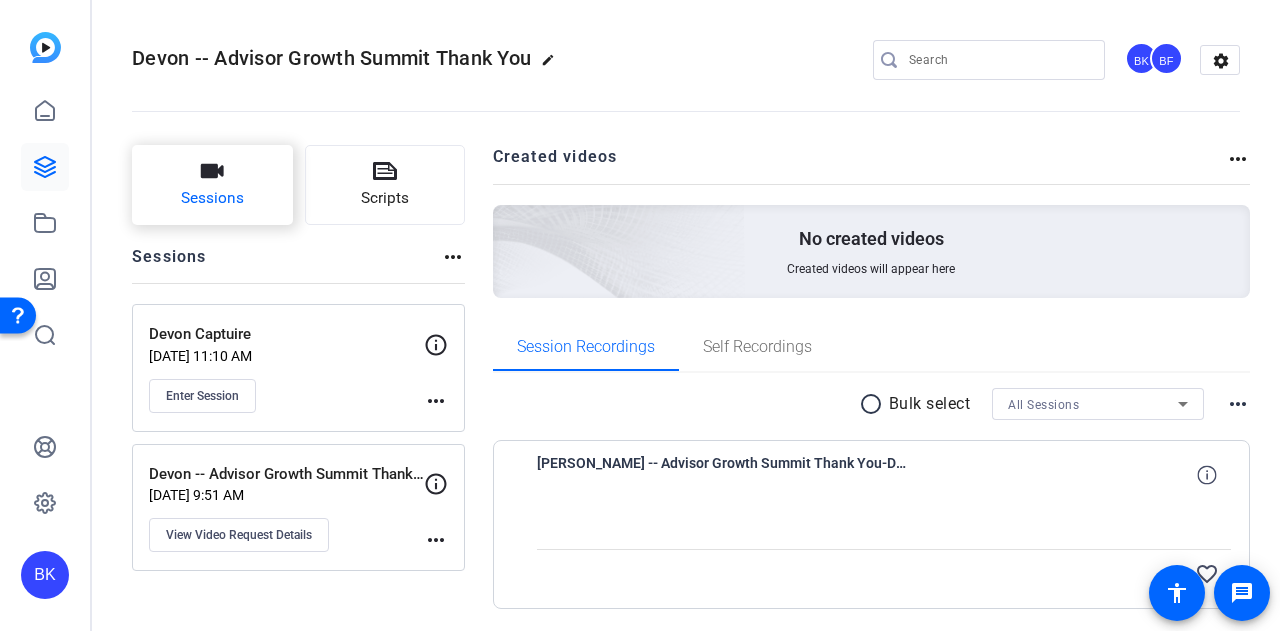 click on "Sessions" 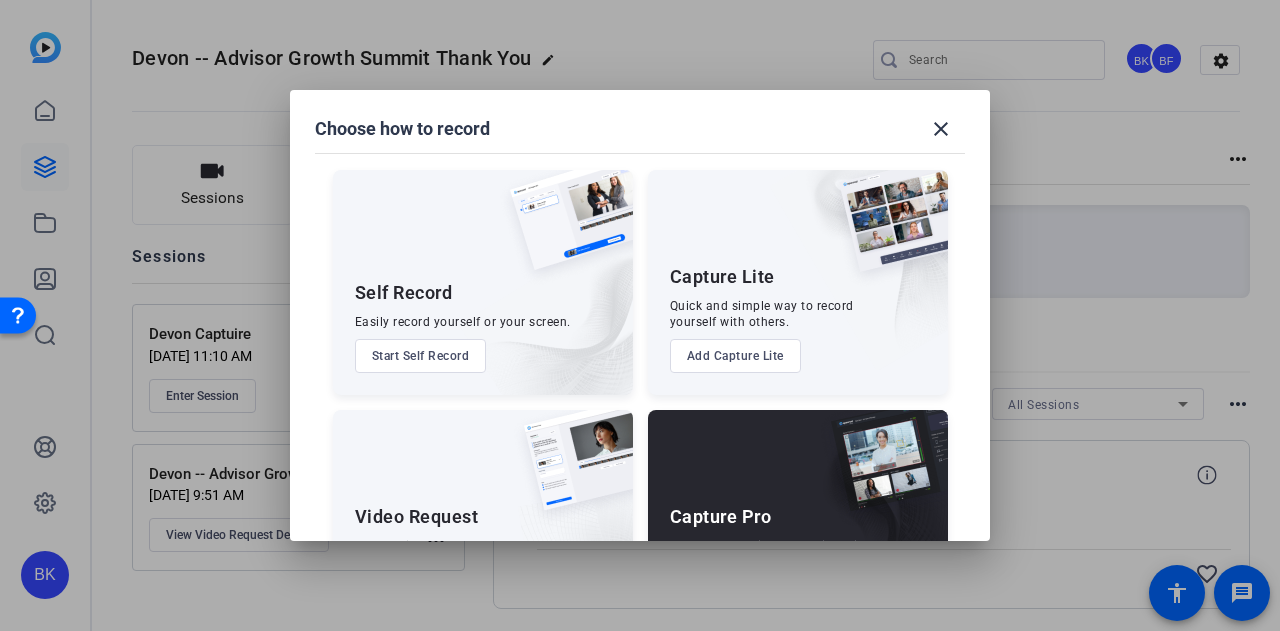 scroll, scrollTop: 114, scrollLeft: 0, axis: vertical 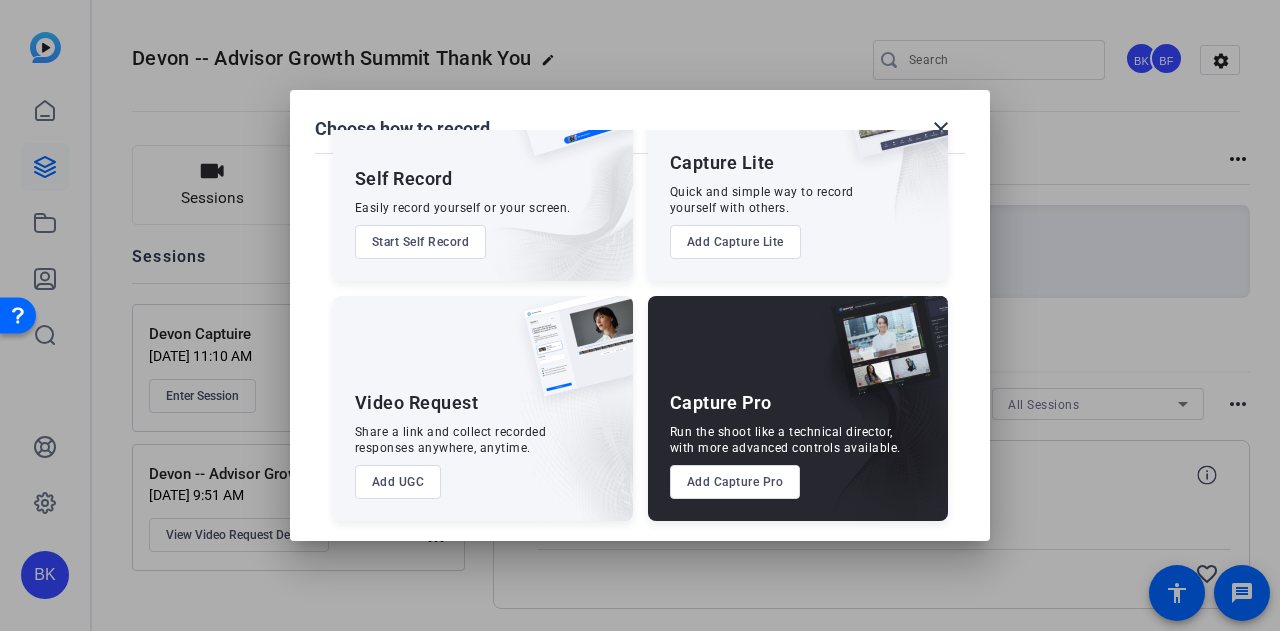 click on "Add Capture Pro" at bounding box center [735, 482] 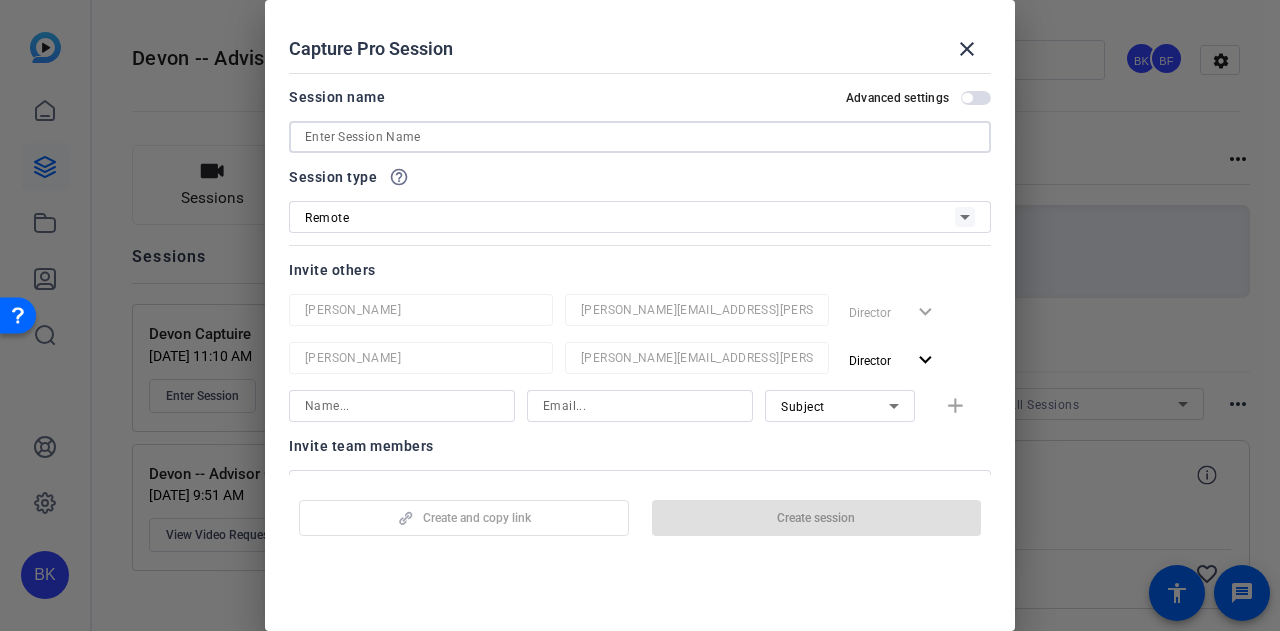click at bounding box center (640, 137) 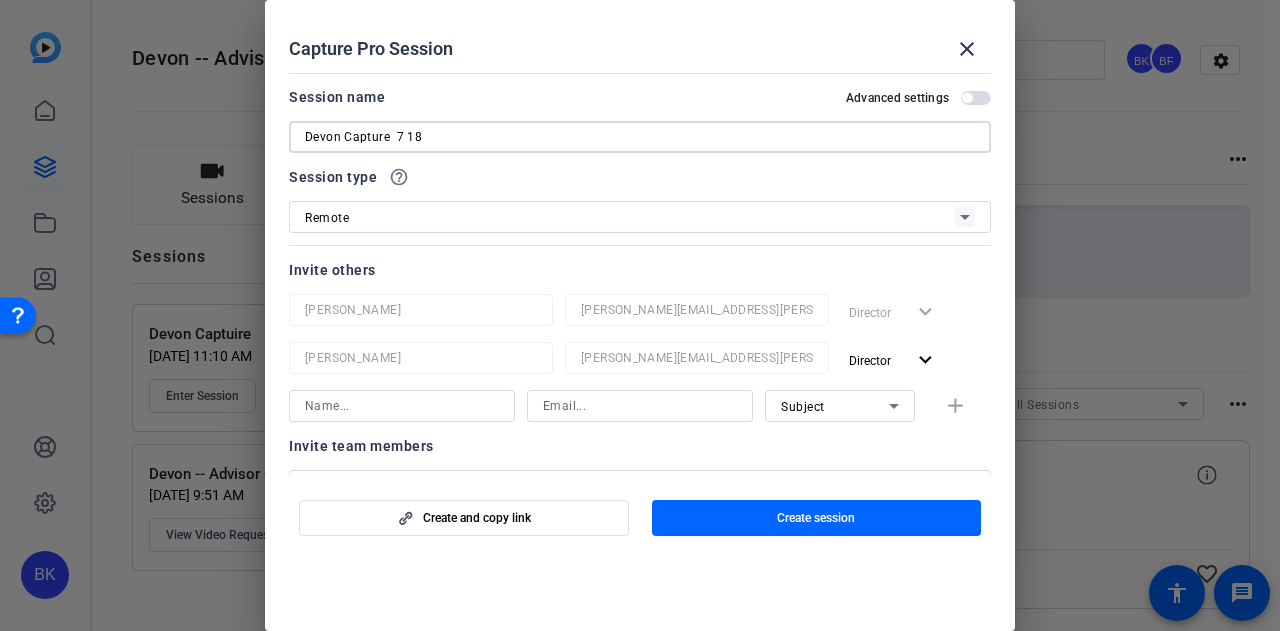 type on "Devon Capture  7 18" 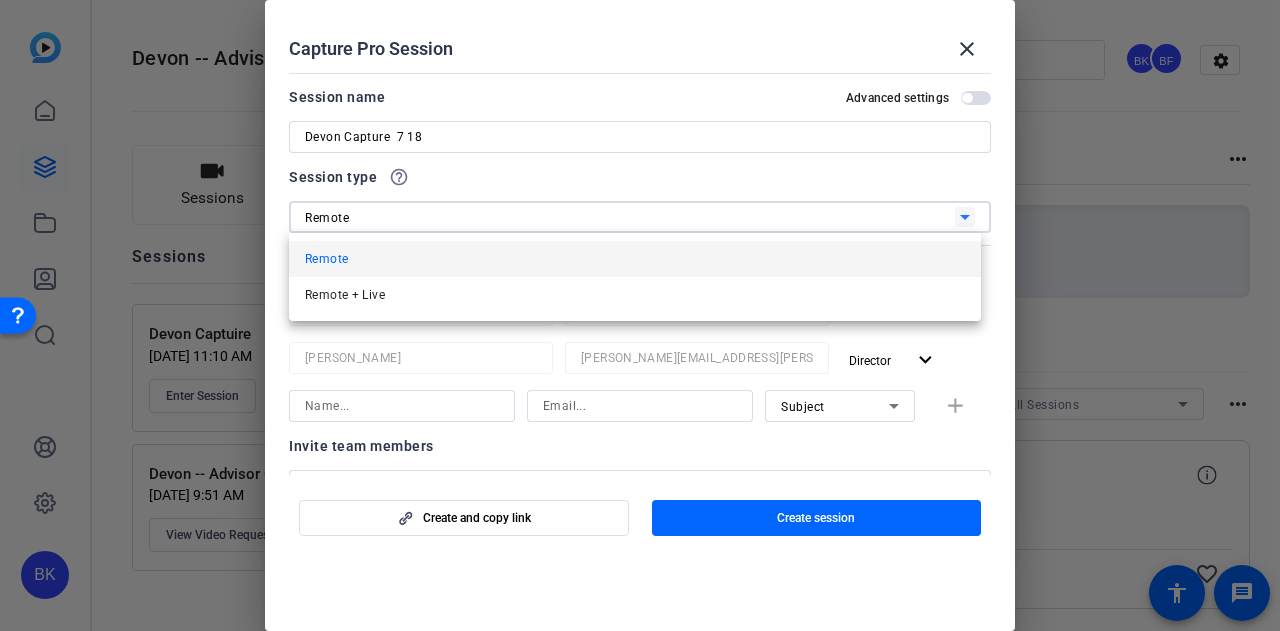 click at bounding box center (640, 315) 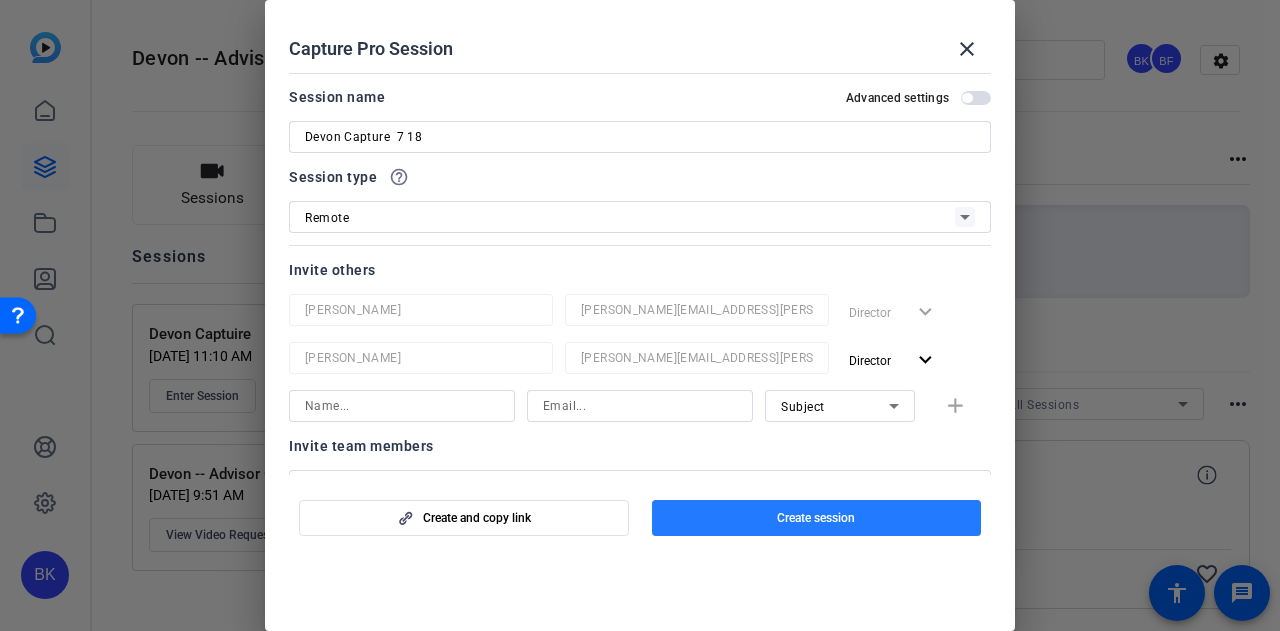 click on "Create session" 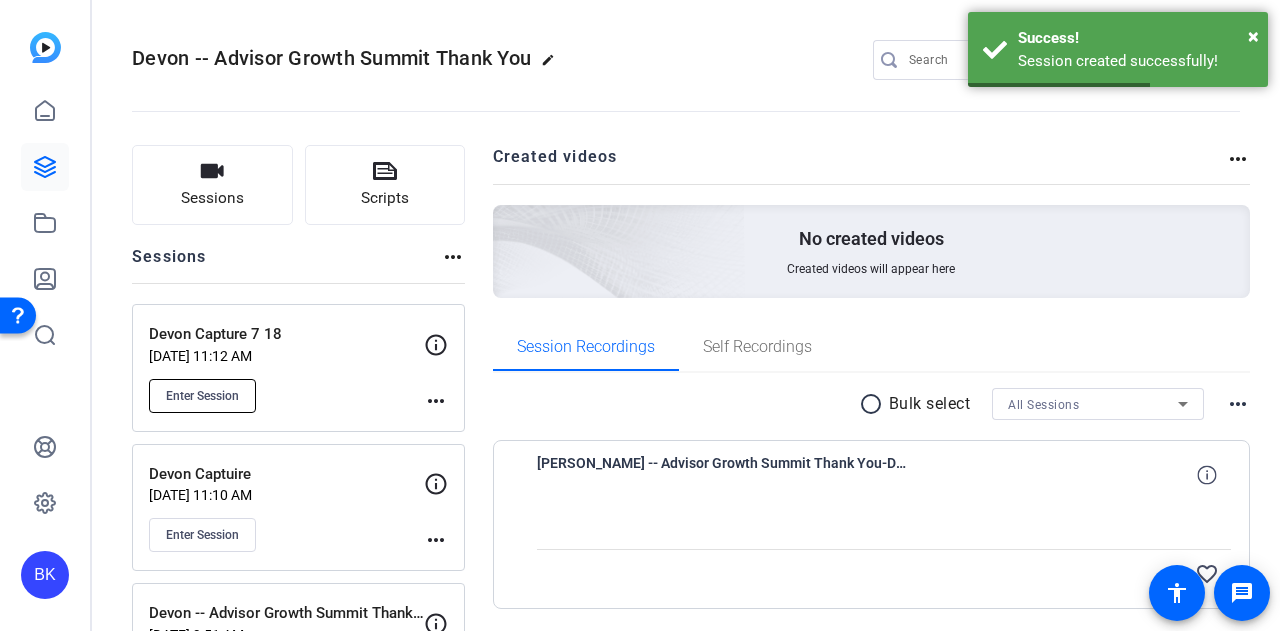 click on "Enter Session" 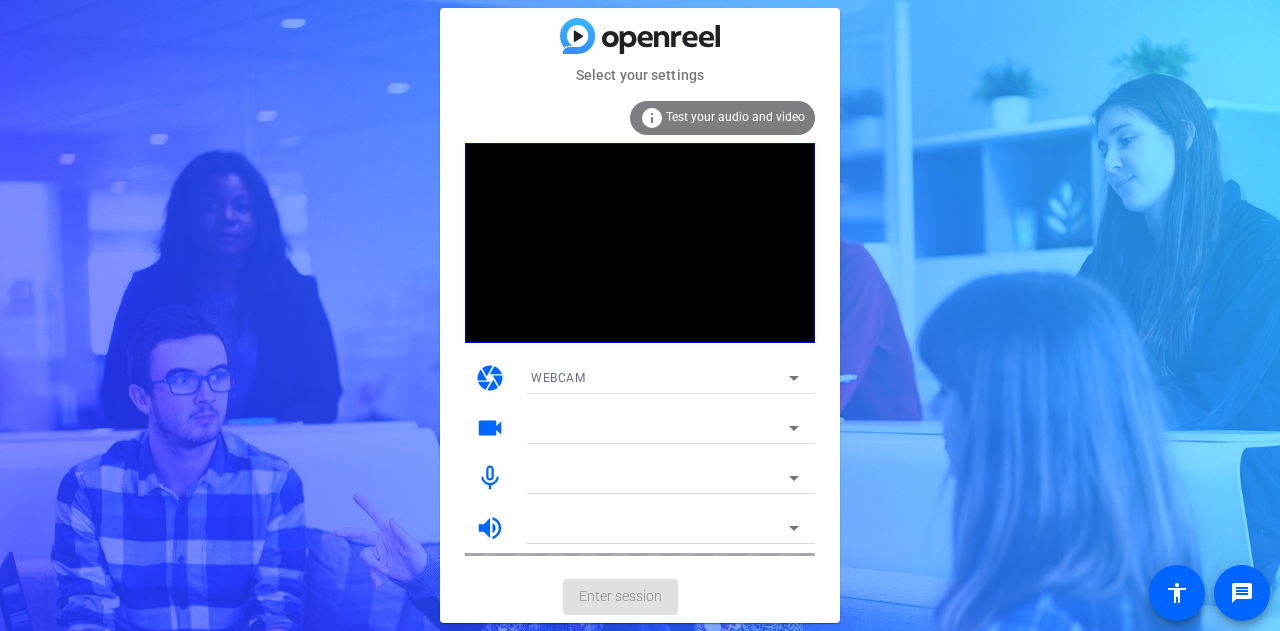 scroll, scrollTop: 0, scrollLeft: 0, axis: both 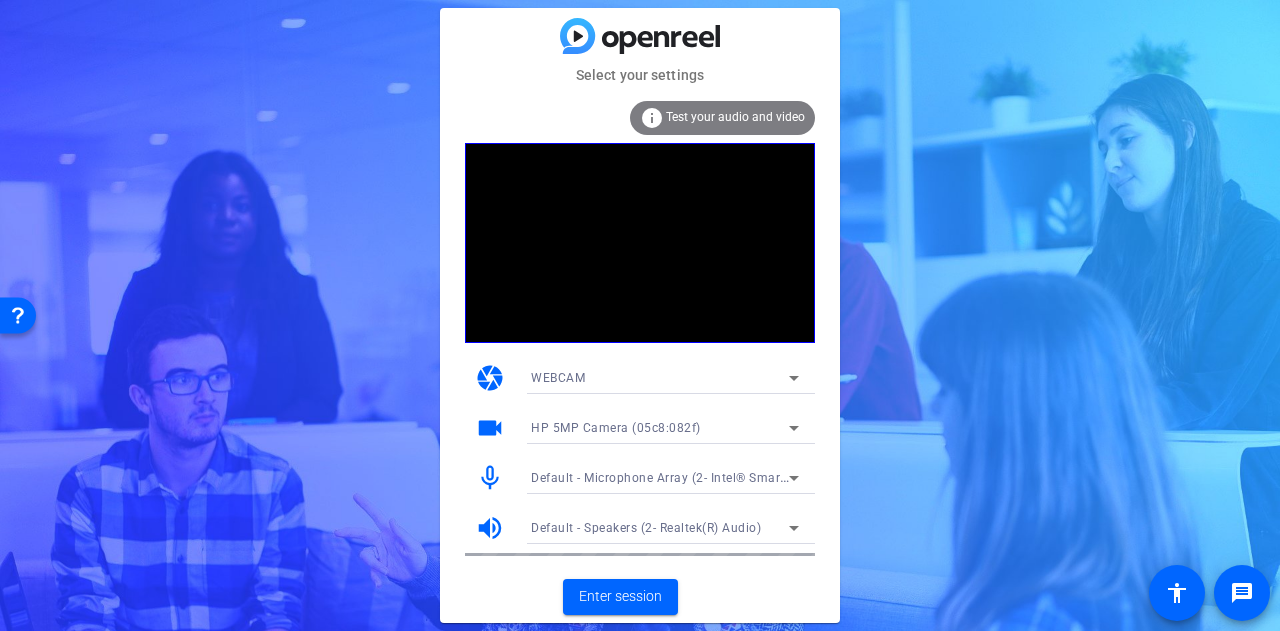 click on "Select your settings  info Test your audio and video camera WEBCAM videocam HP 5MP Camera (05c8:082f) mic_none Default - Microphone Array (2- Intel® Smart Sound Technology for Digital Microphones) volume_up Default - Speakers (2- Realtek(R) Audio)  Enter session" 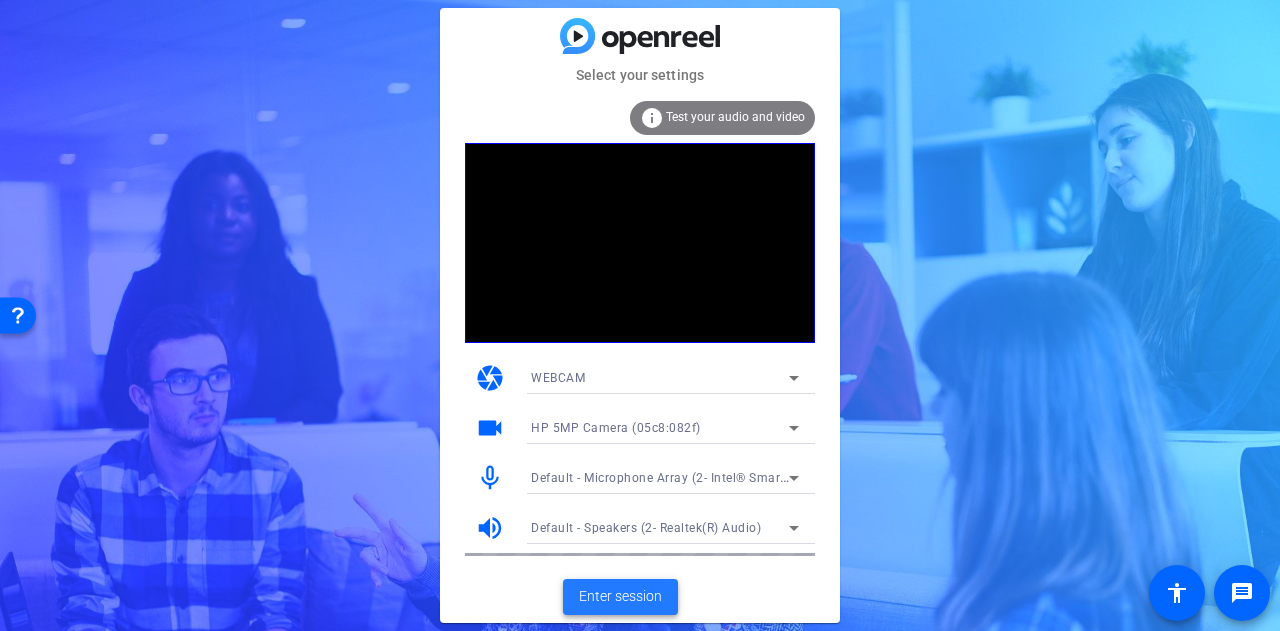 click on "Enter session" 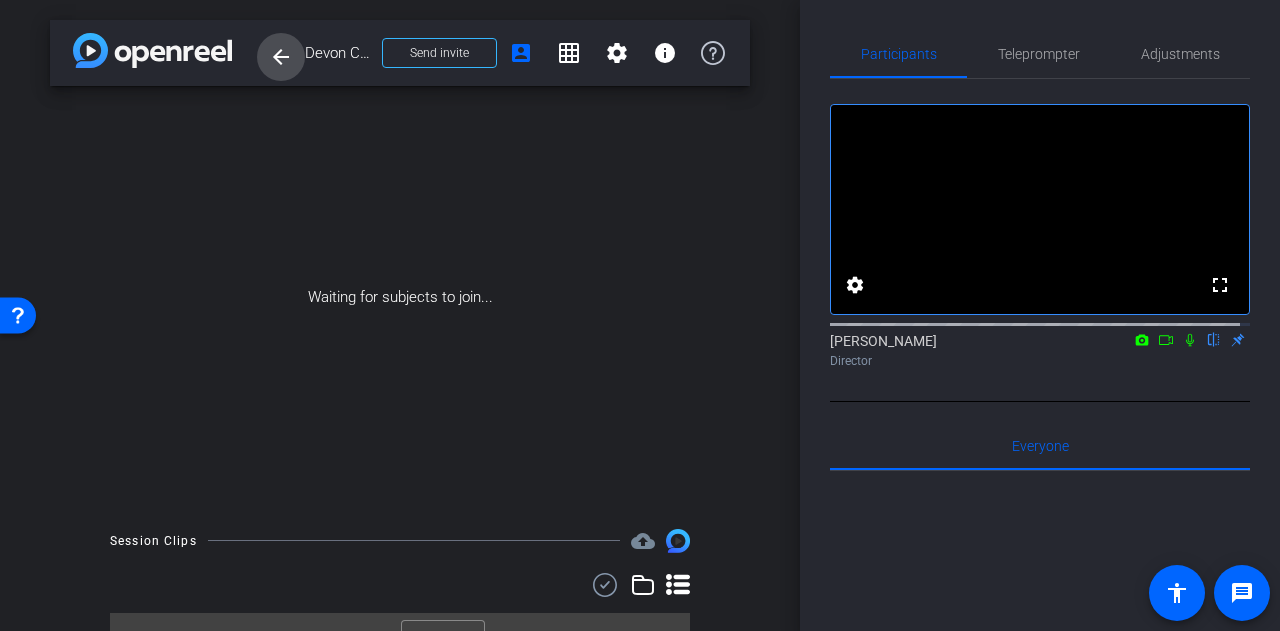 click on "arrow_back" at bounding box center [281, 57] 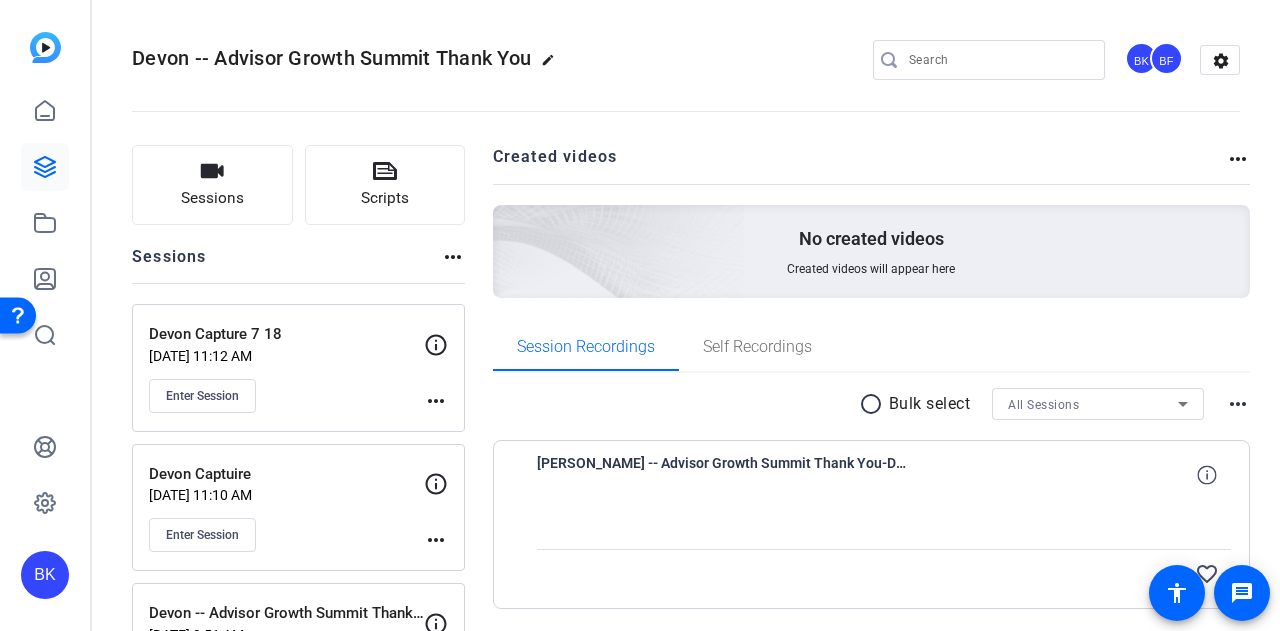 scroll, scrollTop: 100, scrollLeft: 0, axis: vertical 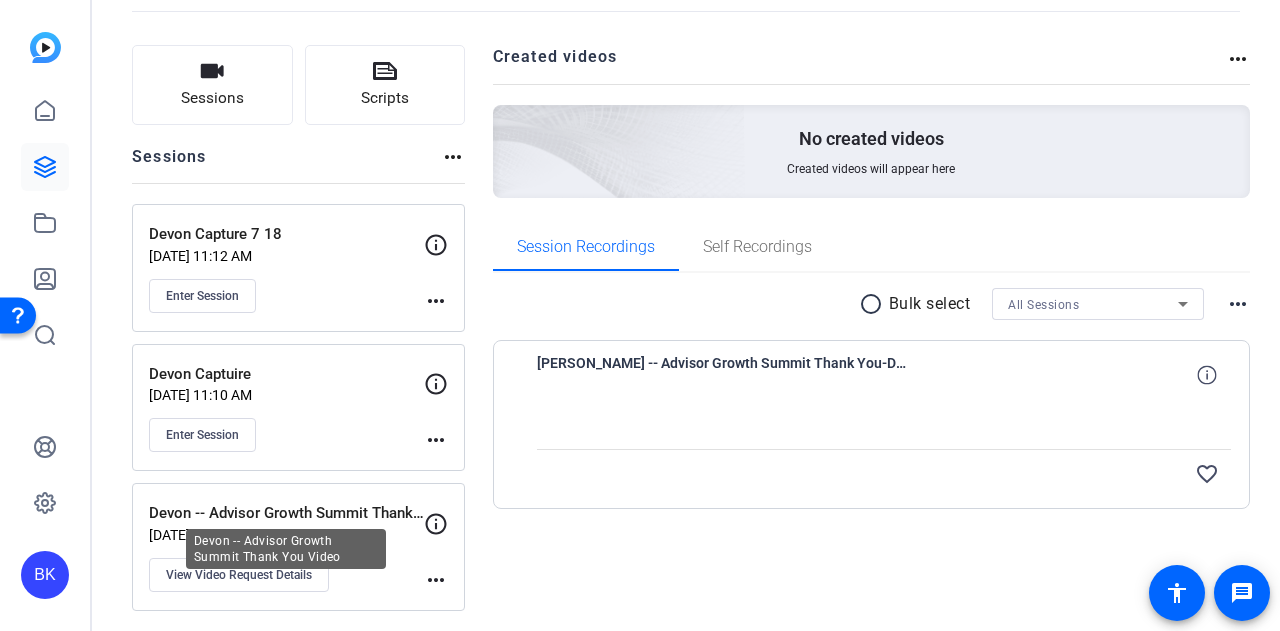click on "Devon -- Advisor Growth Summit Thank You Video" 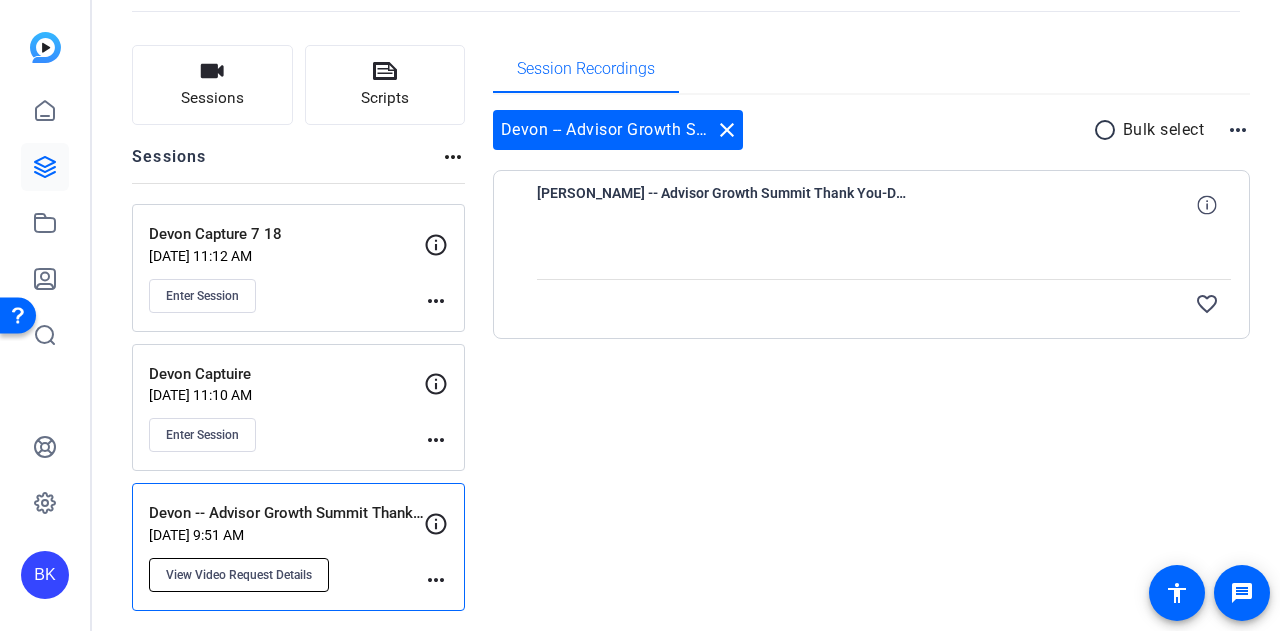 click on "View Video Request Details" 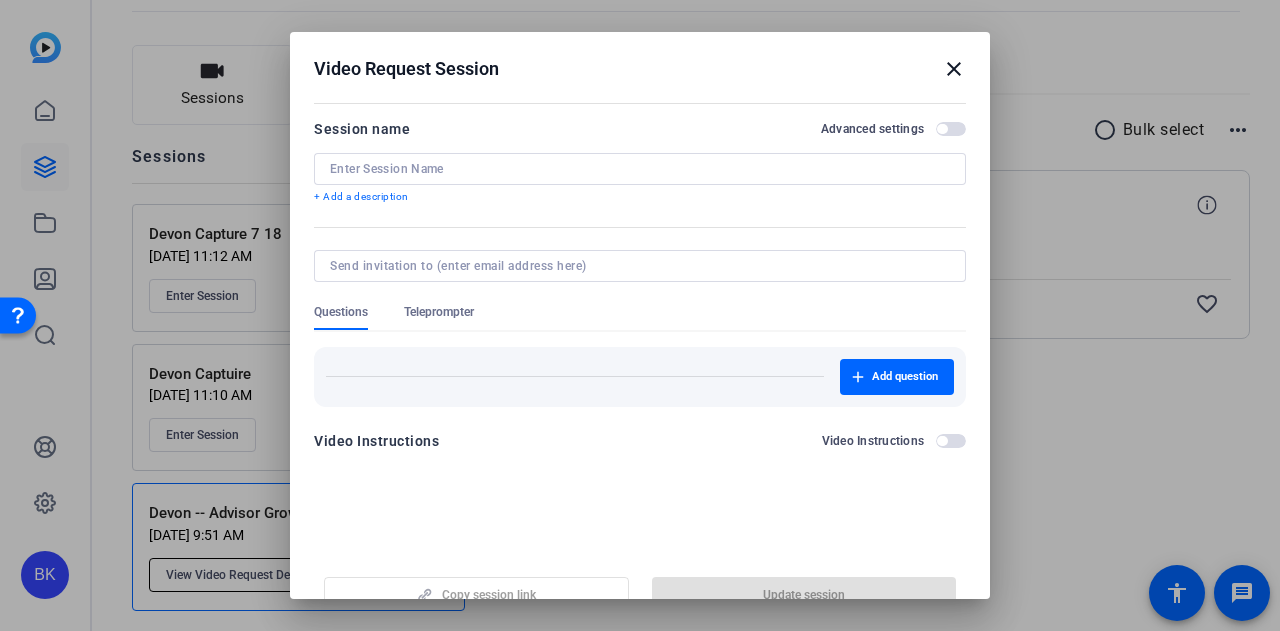 type on "Devon -- Advisor Growth Summit Thank You Video" 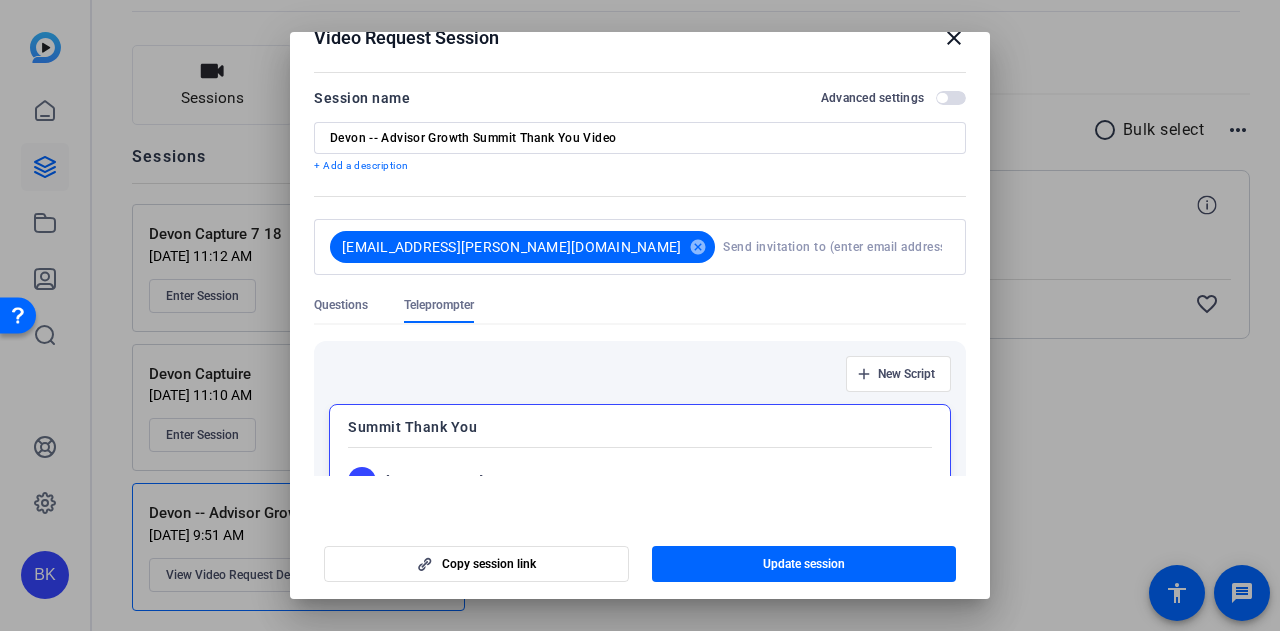scroll, scrollTop: 0, scrollLeft: 0, axis: both 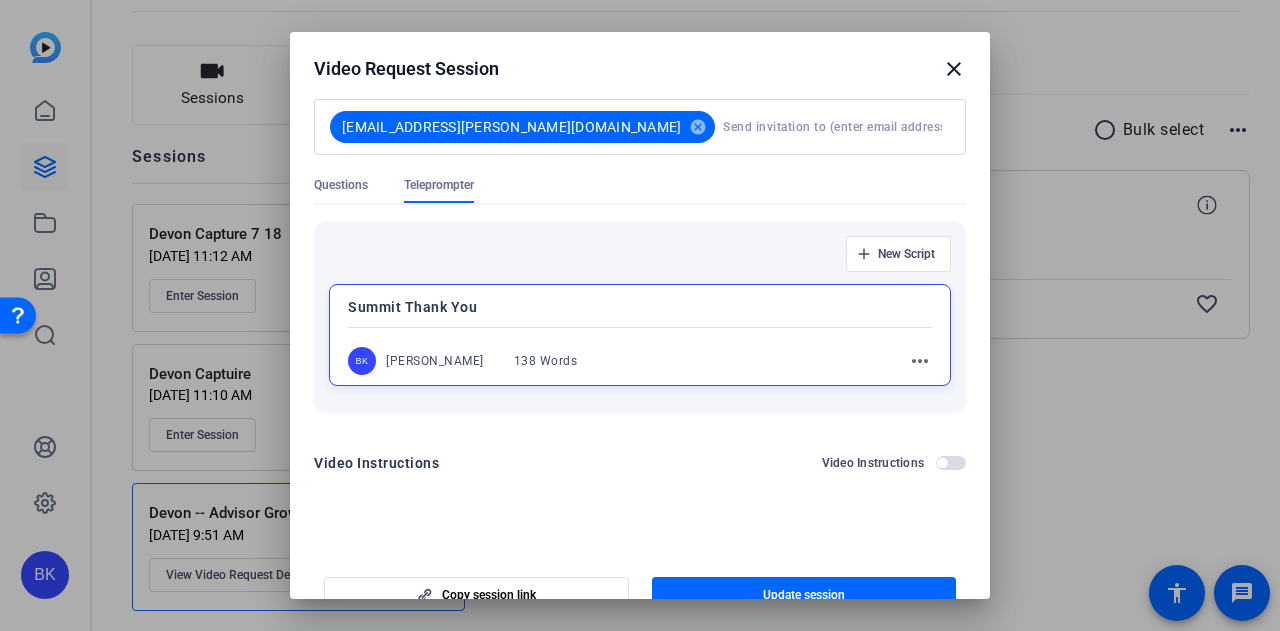 click on "New Script  Summit Thank You   BK  Bill Koch 138 Words more_horiz" at bounding box center (640, 317) 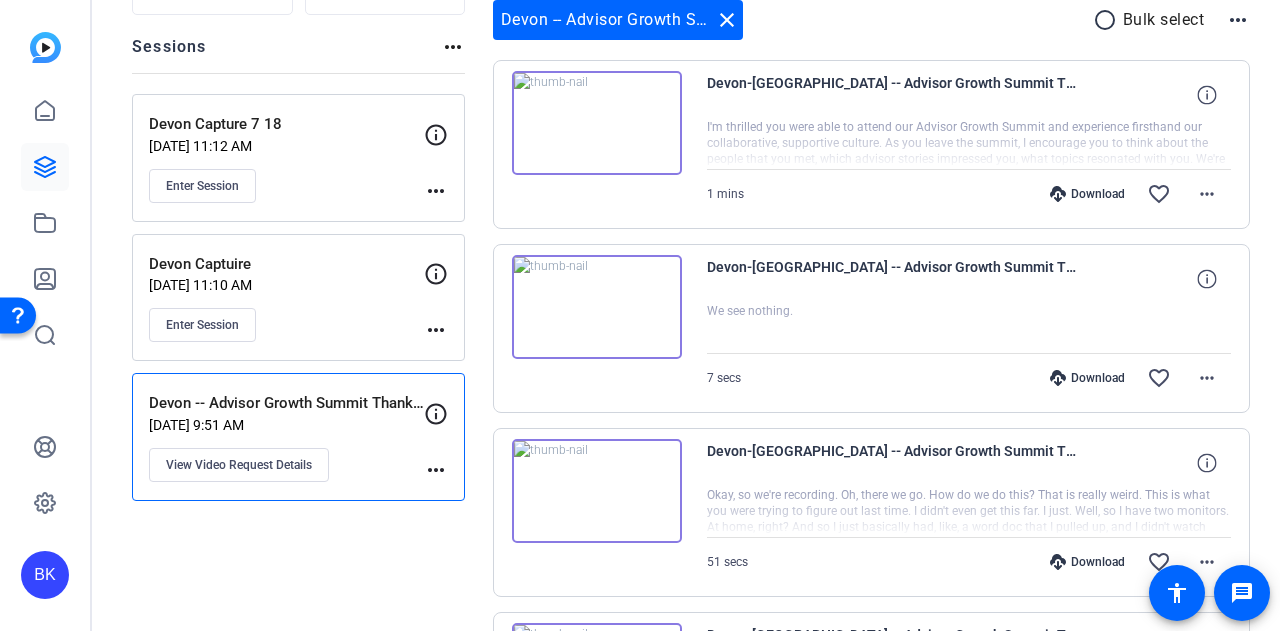 scroll, scrollTop: 216, scrollLeft: 0, axis: vertical 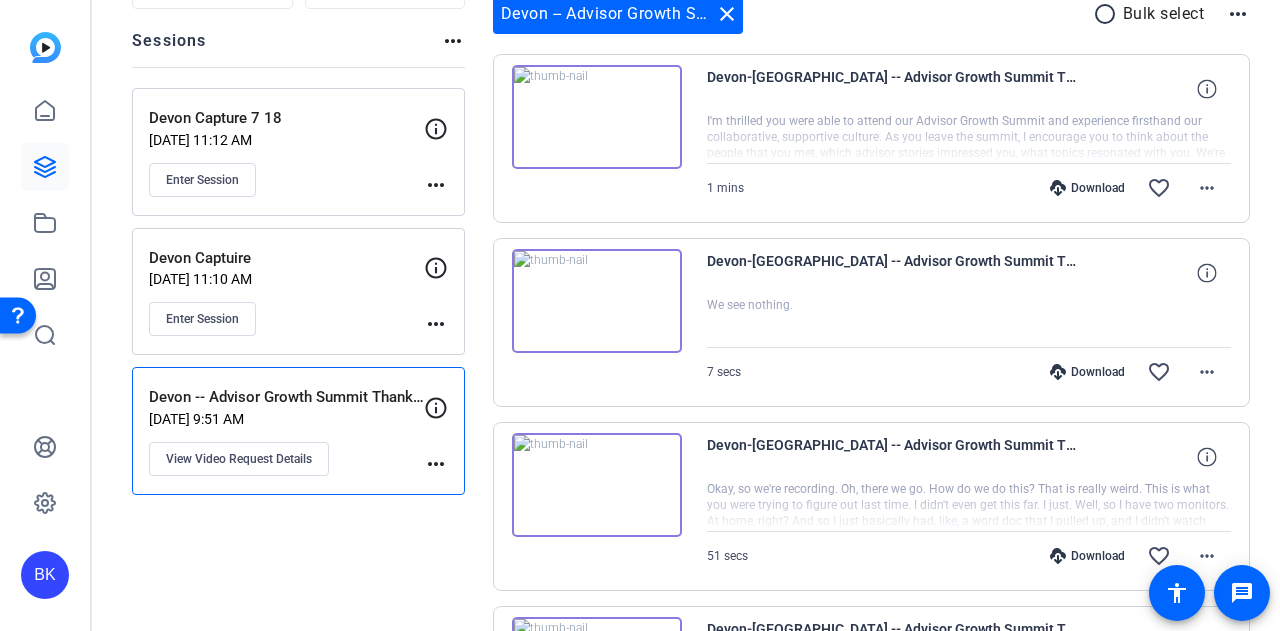 click at bounding box center [597, 117] 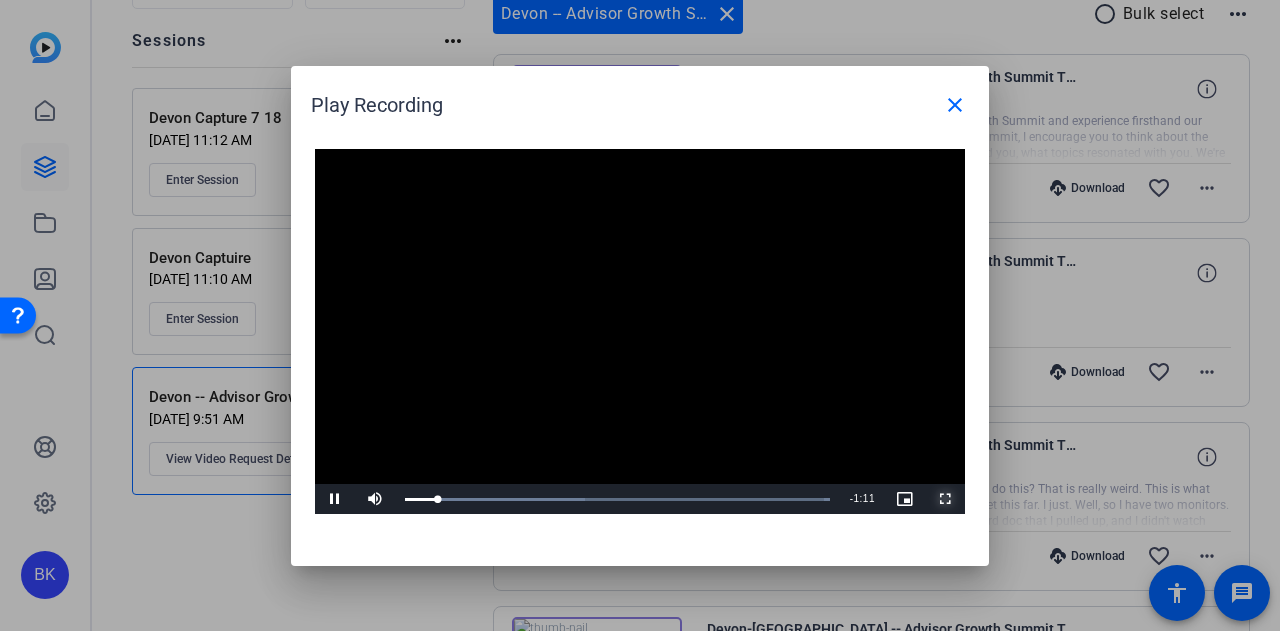 click at bounding box center (945, 499) 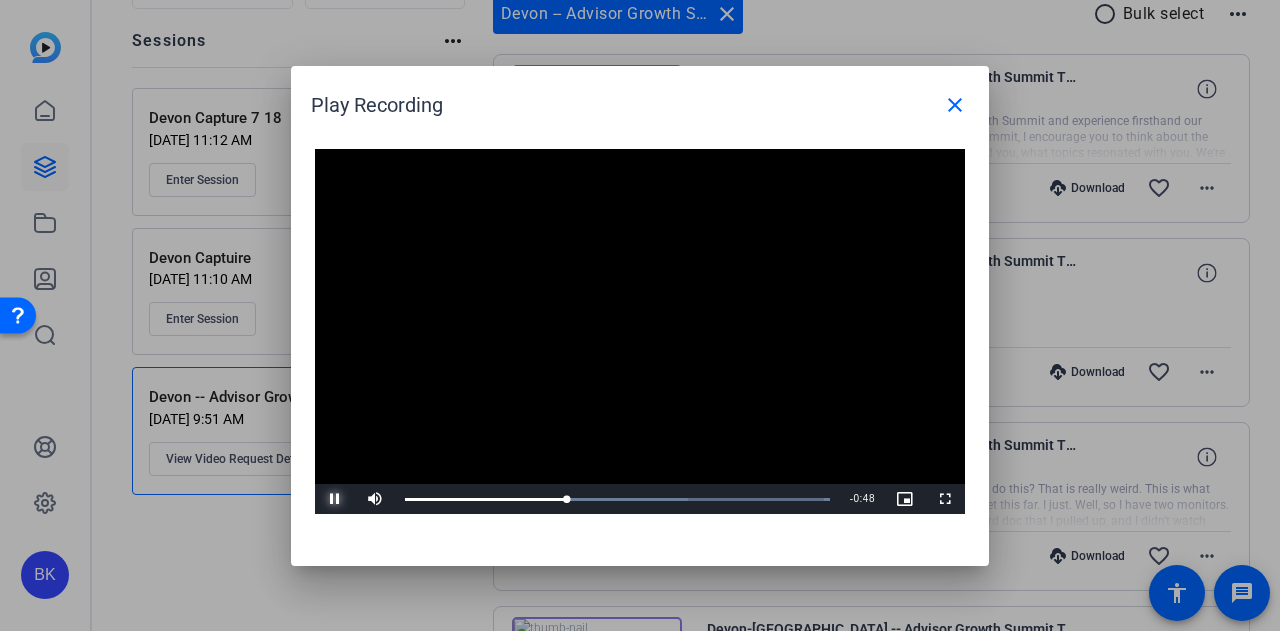 click at bounding box center (335, 499) 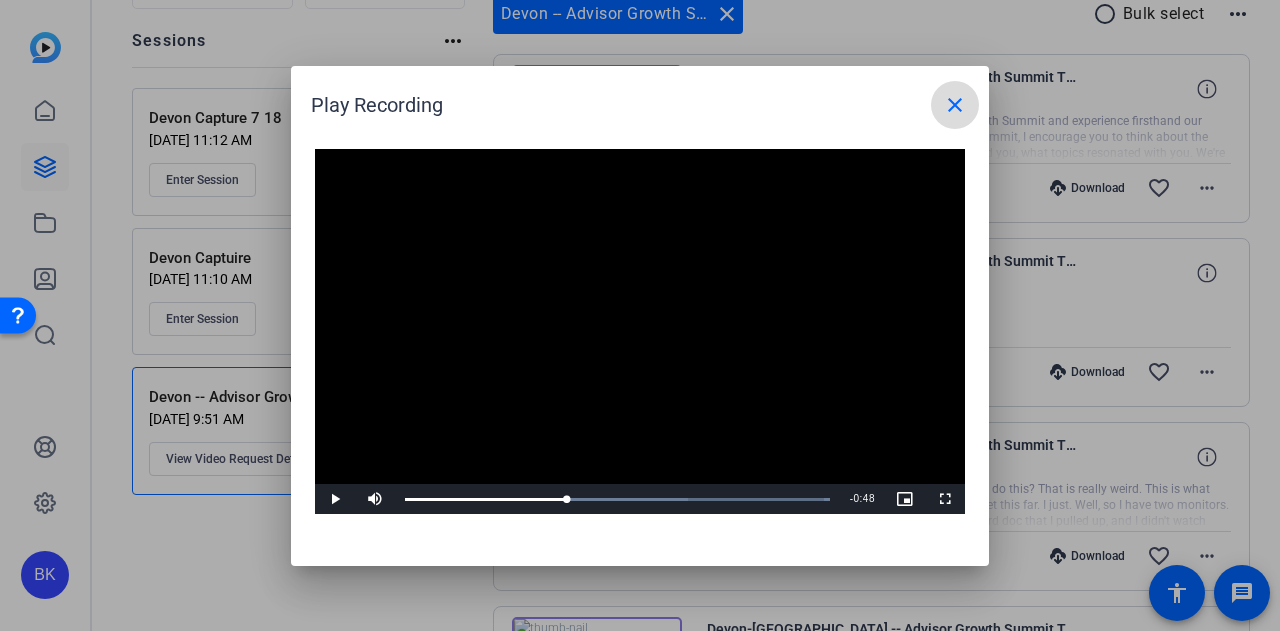 click on "close" at bounding box center [955, 105] 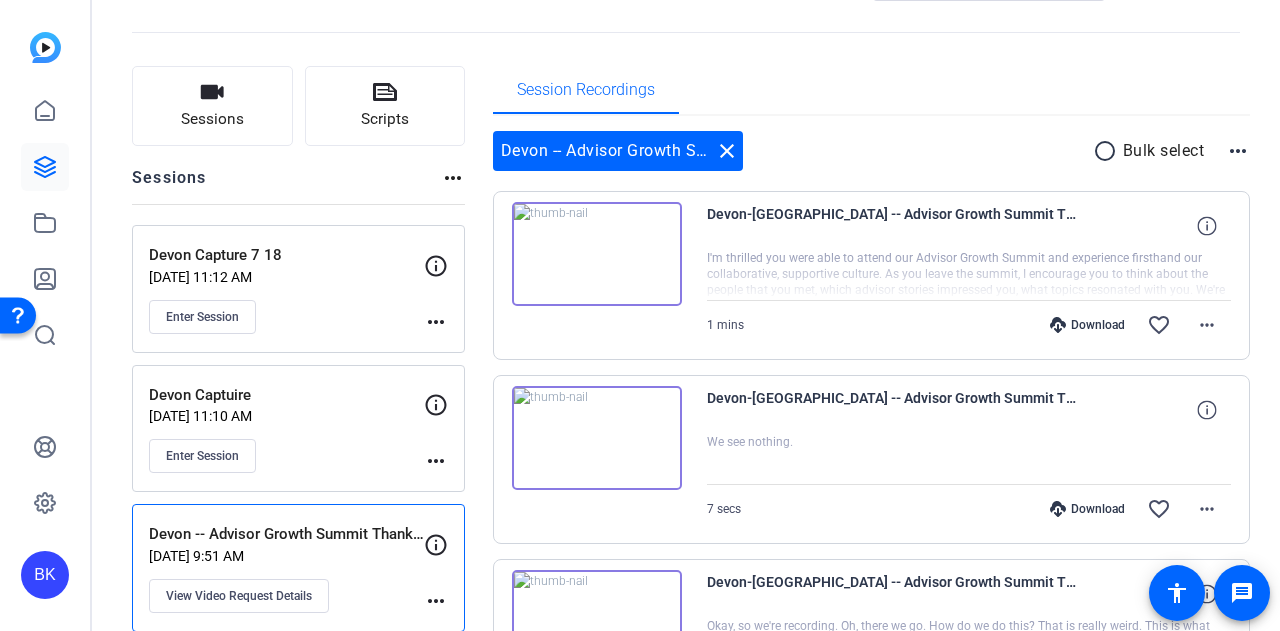 scroll, scrollTop: 0, scrollLeft: 0, axis: both 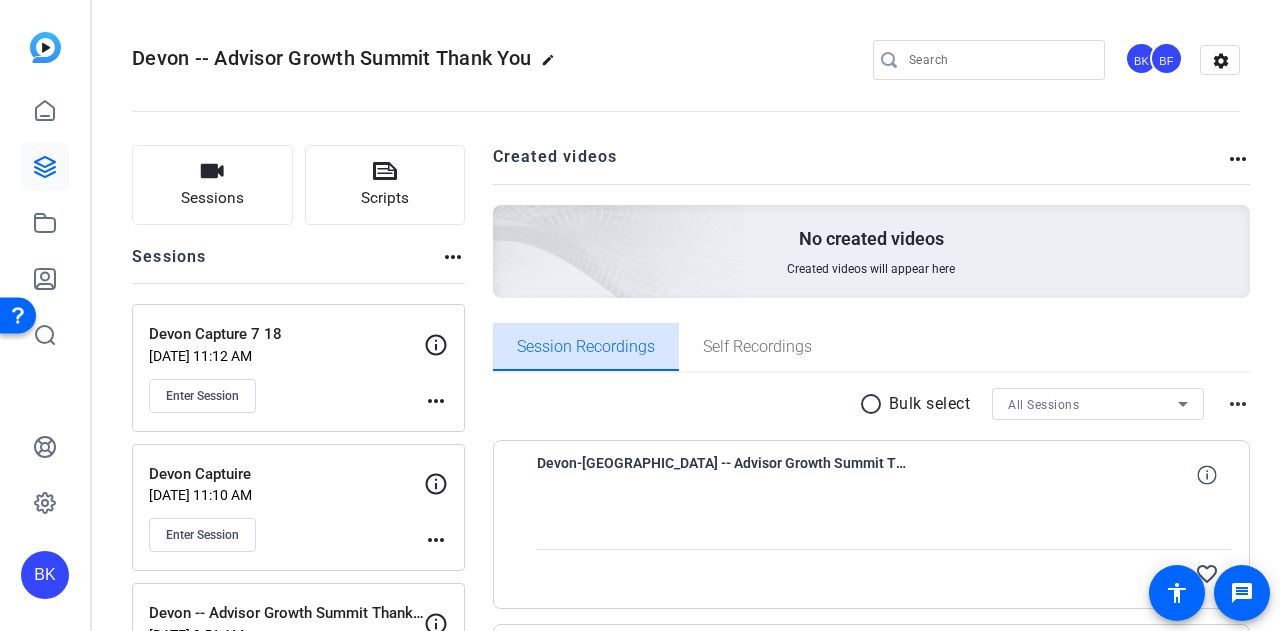click on "Session Recordings" at bounding box center [586, 347] 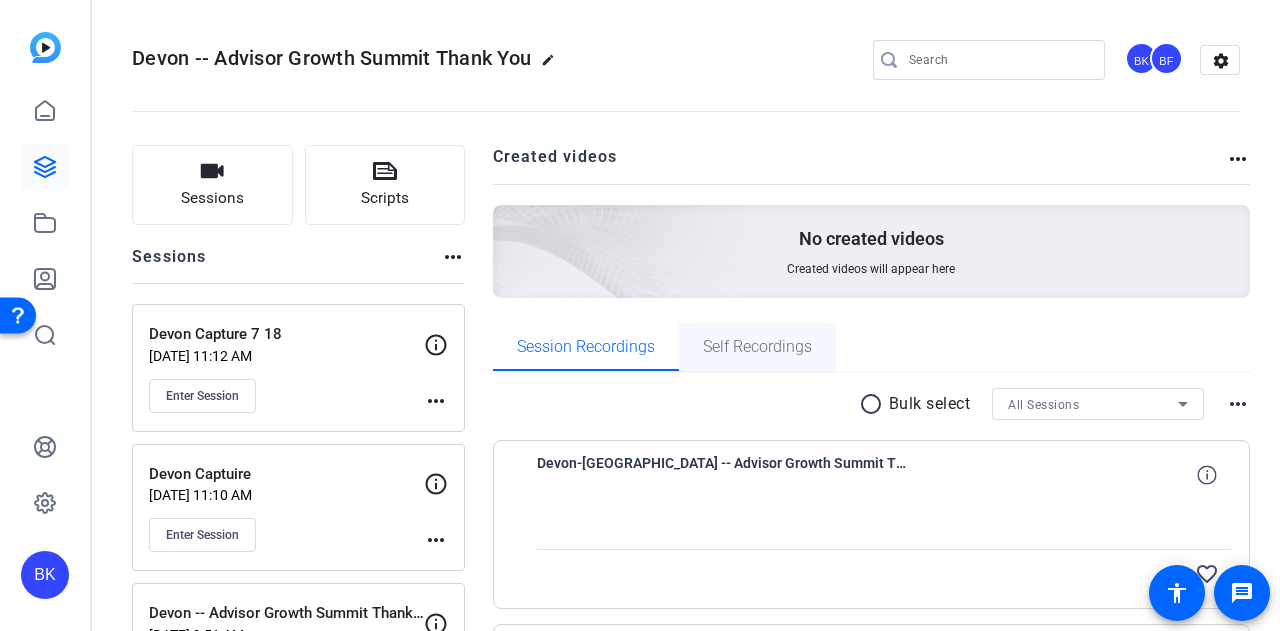 click on "Self Recordings" at bounding box center (757, 347) 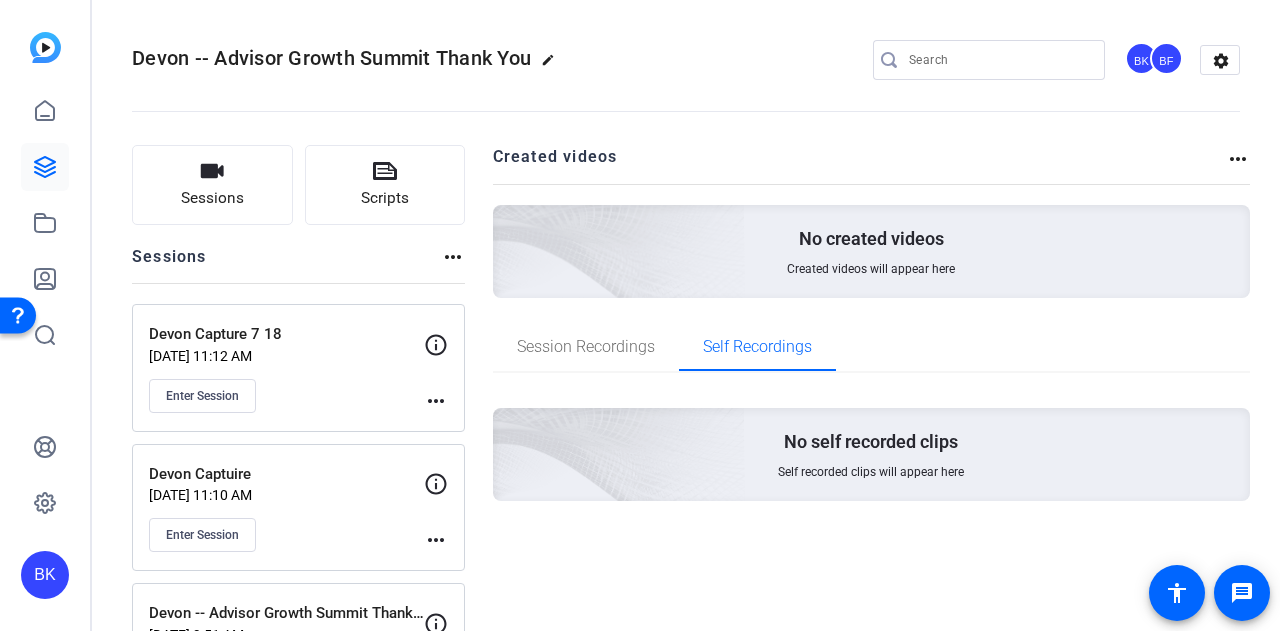 click on "Devon Captuire   [DATE] 11:10 AM  Enter Session
more_horiz" 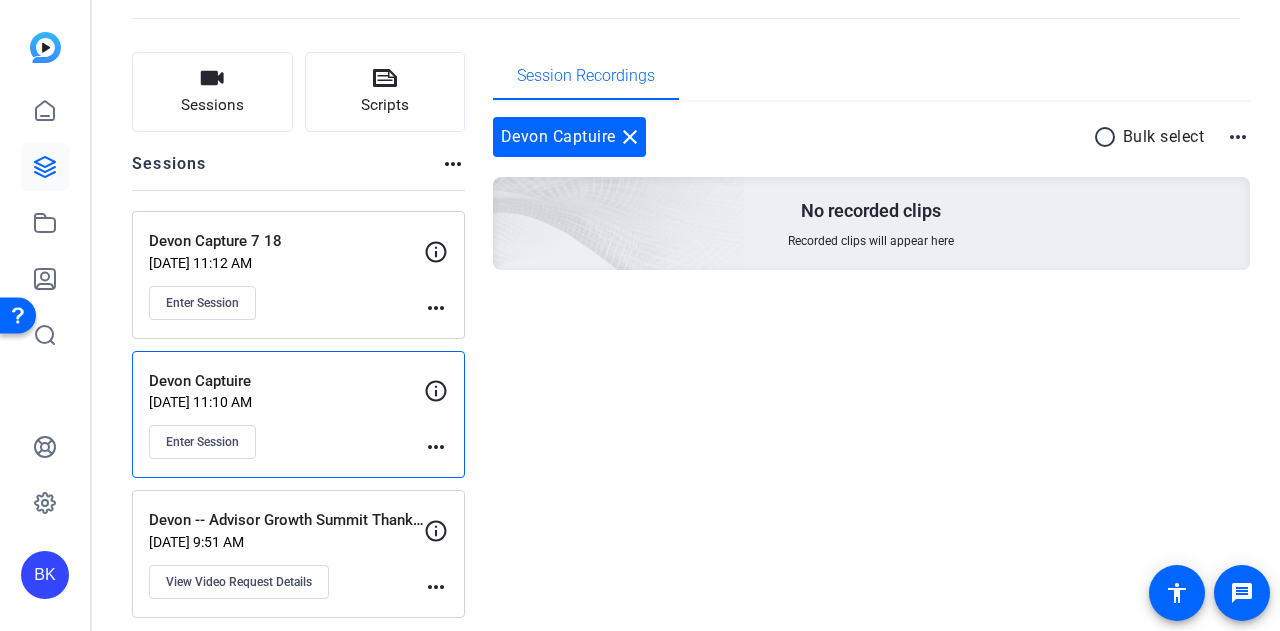 scroll, scrollTop: 100, scrollLeft: 0, axis: vertical 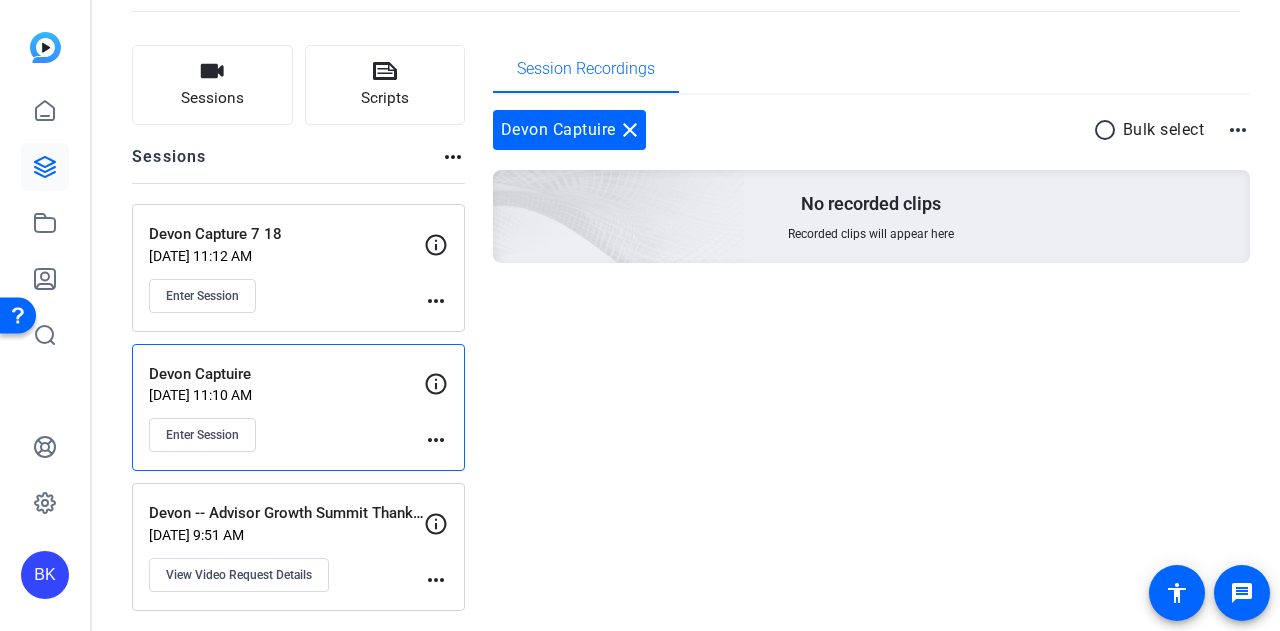 click on "Devon -- Advisor Growth Summit Thank You Video" 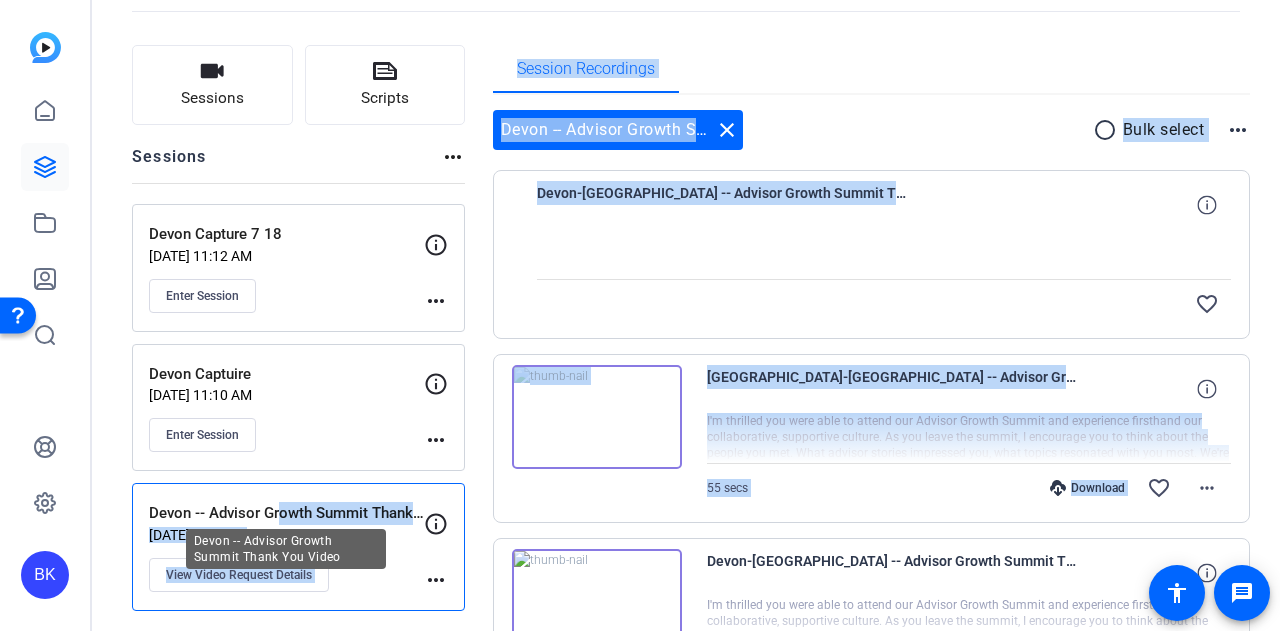 drag, startPoint x: 274, startPoint y: 517, endPoint x: 539, endPoint y: 564, distance: 269.13565 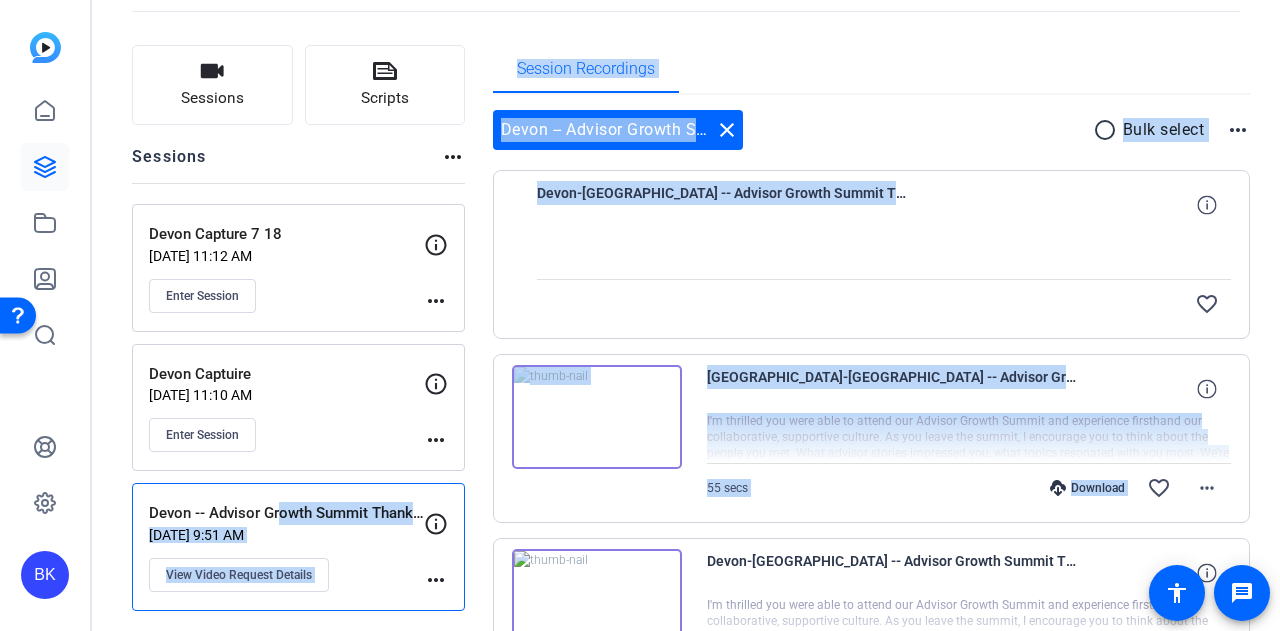 click at bounding box center [884, 254] 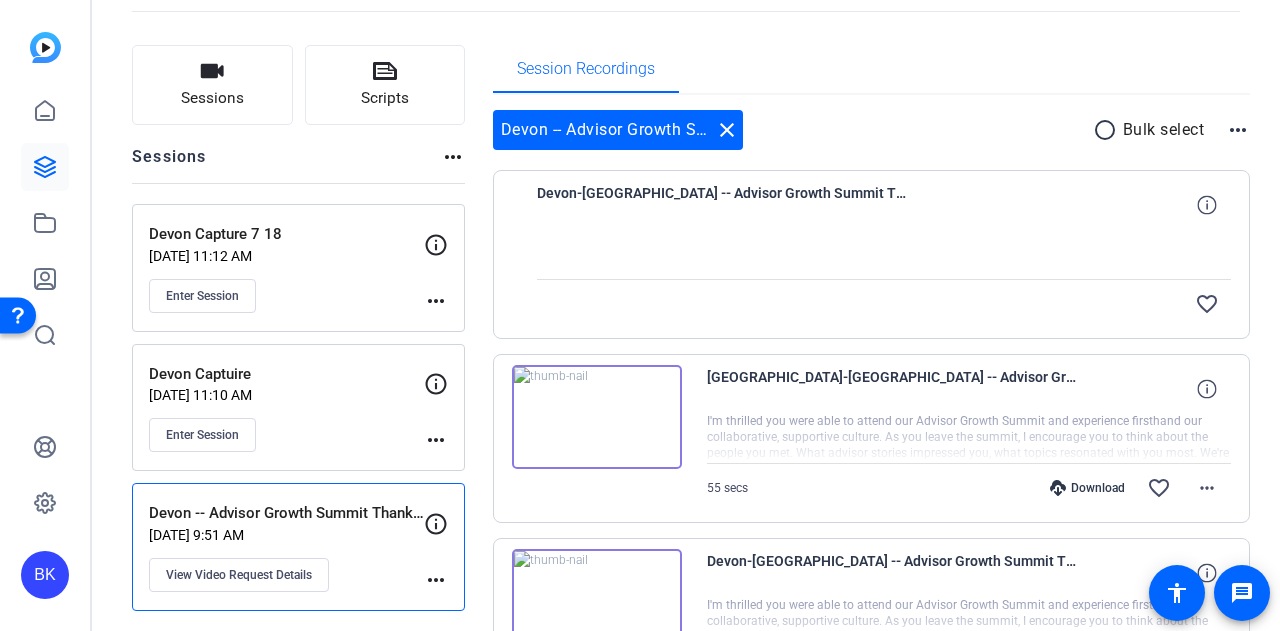 click at bounding box center (884, 254) 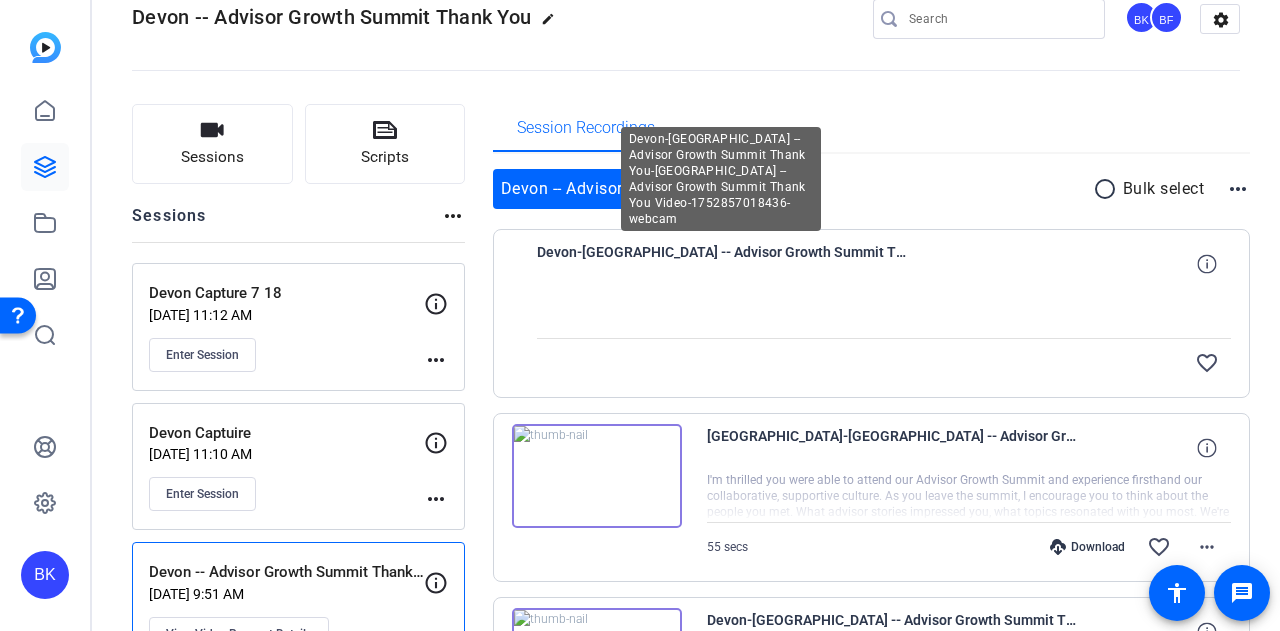 scroll, scrollTop: 31, scrollLeft: 0, axis: vertical 